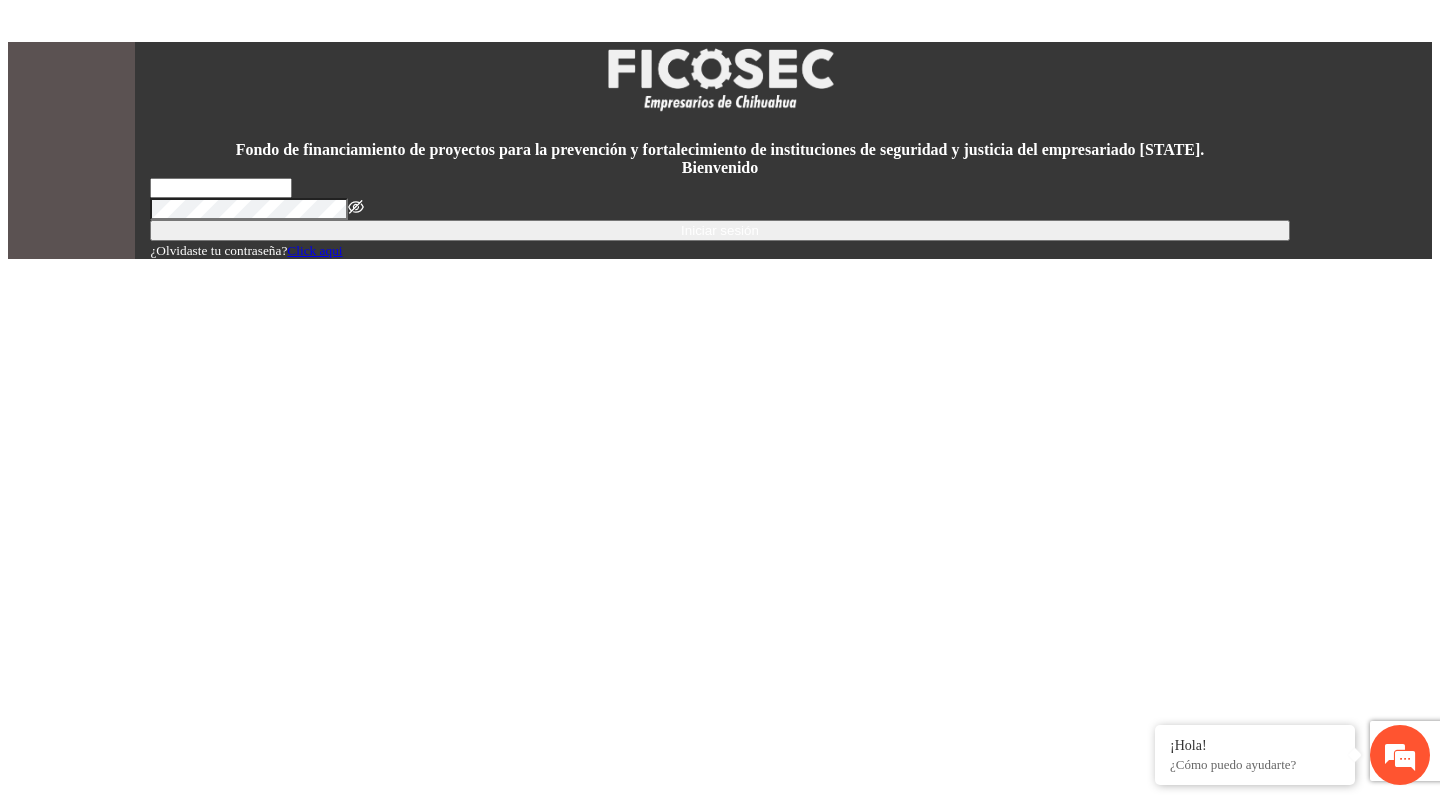 scroll, scrollTop: 0, scrollLeft: 0, axis: both 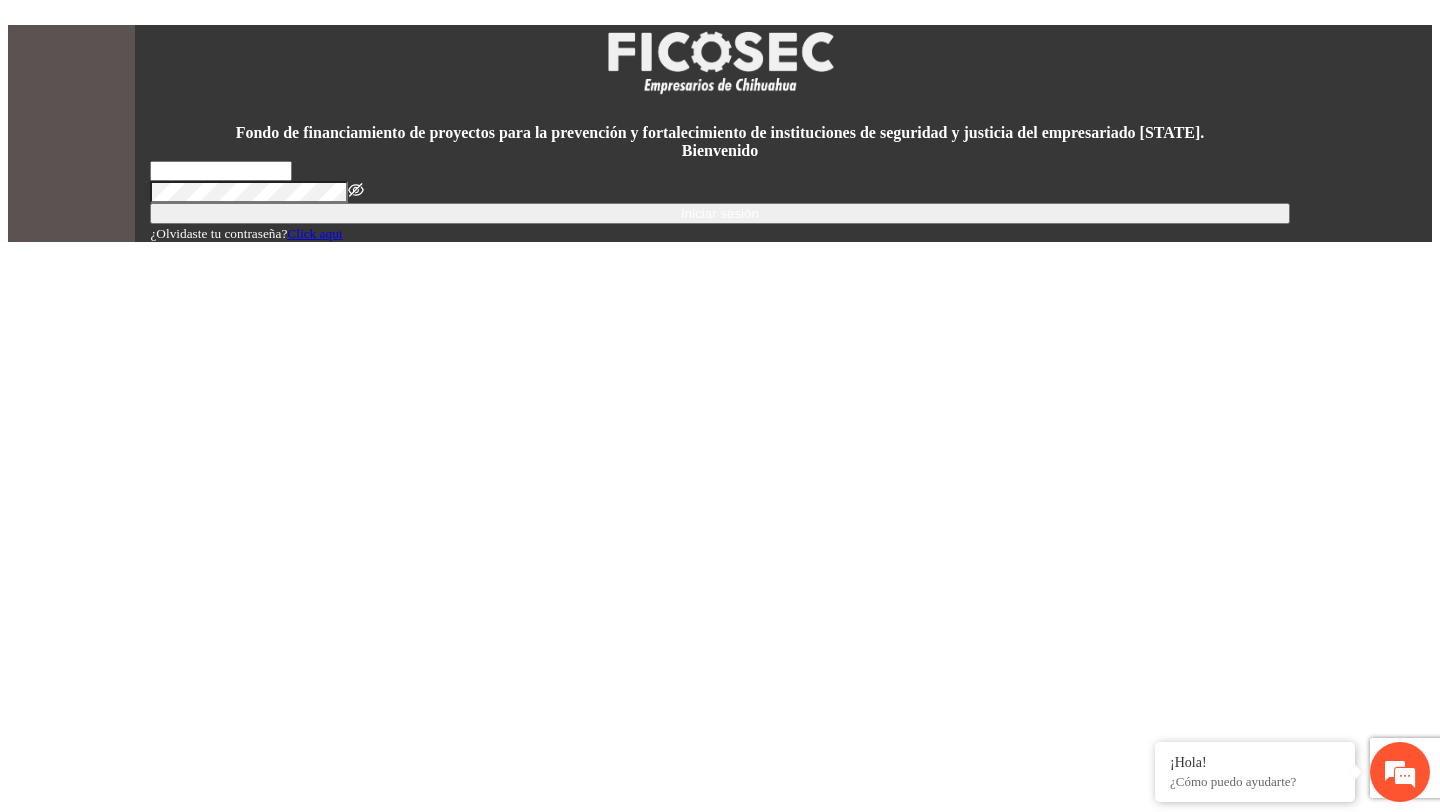 click at bounding box center (221, 171) 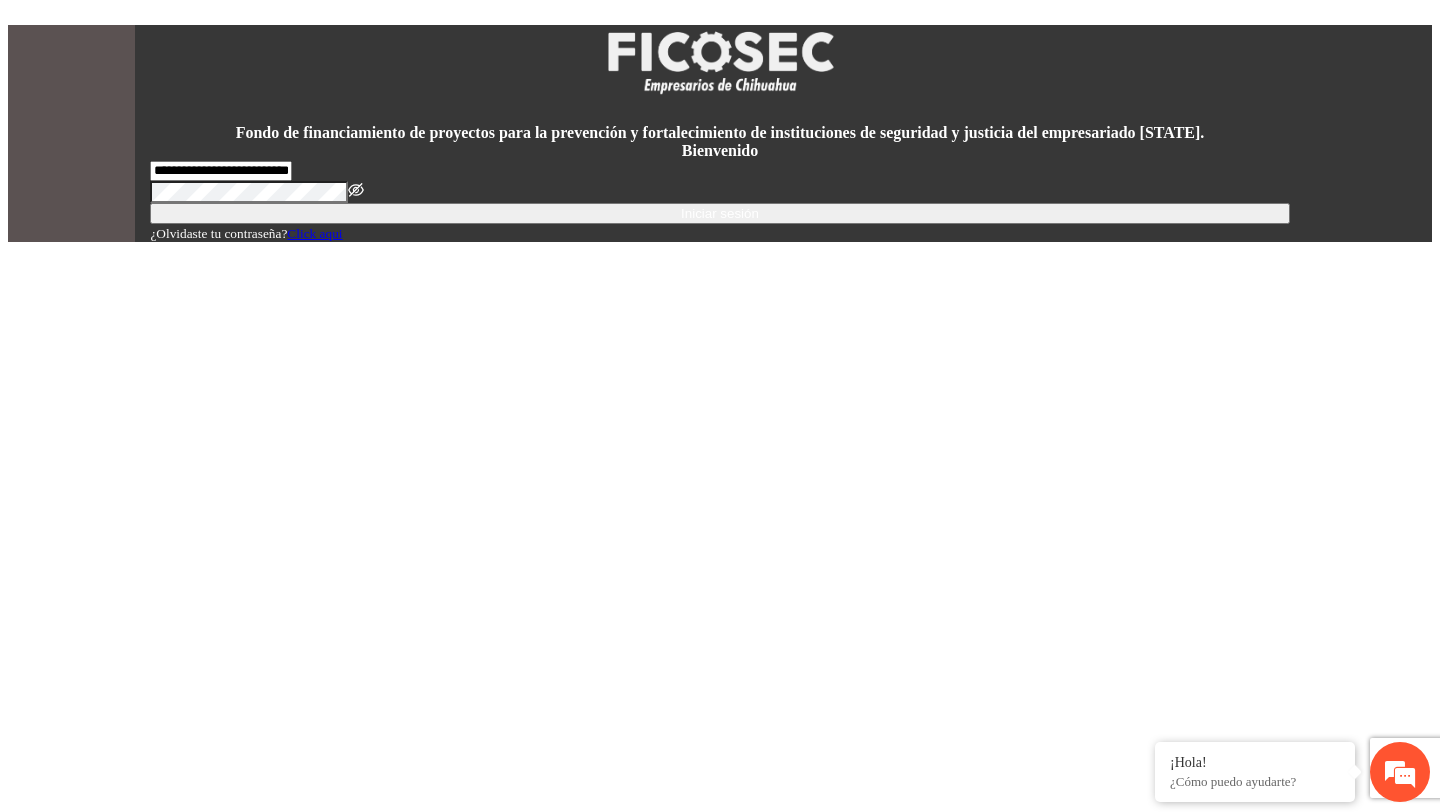 click at bounding box center (357, 190) 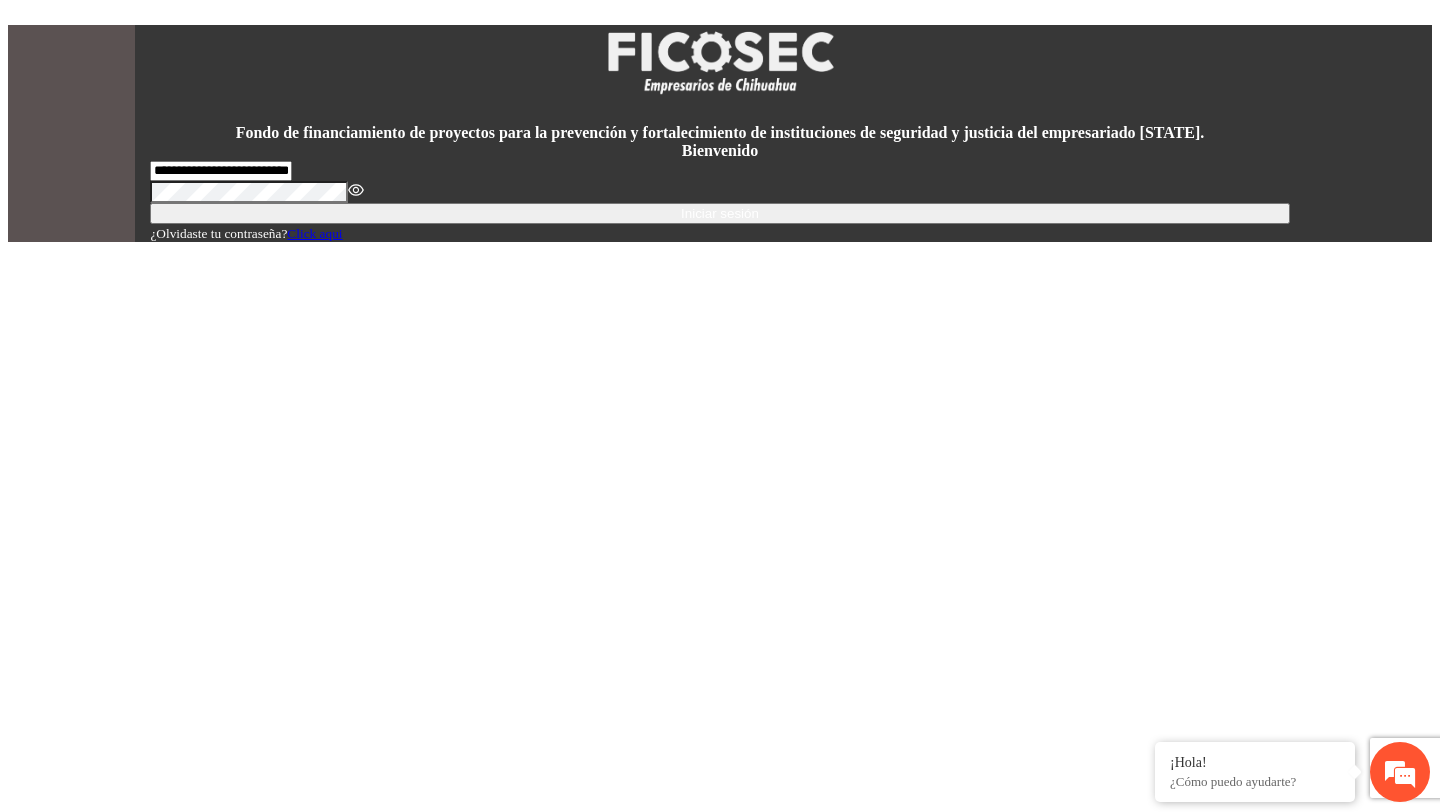 click on "Iniciar sesión" at bounding box center (719, 213) 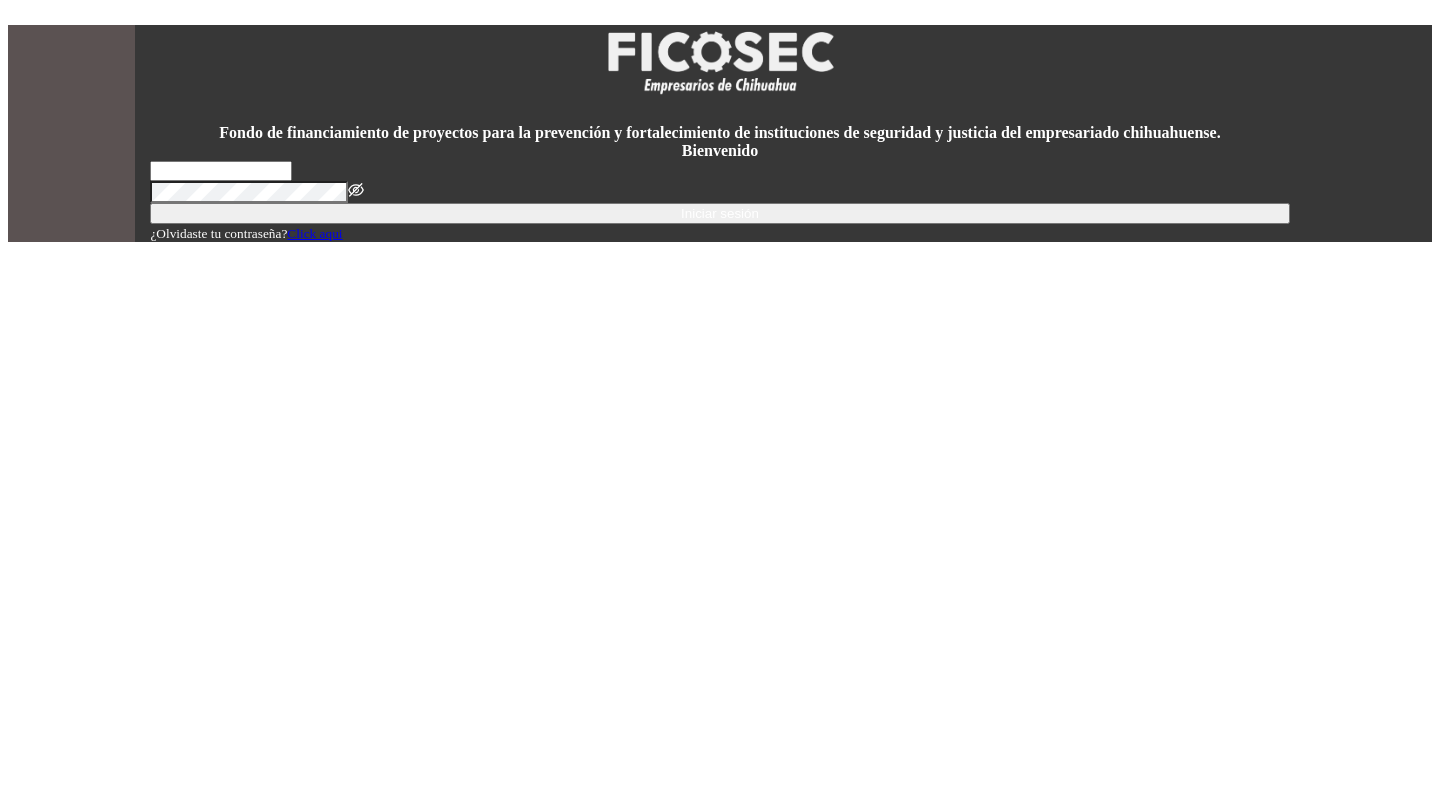 scroll, scrollTop: 0, scrollLeft: 0, axis: both 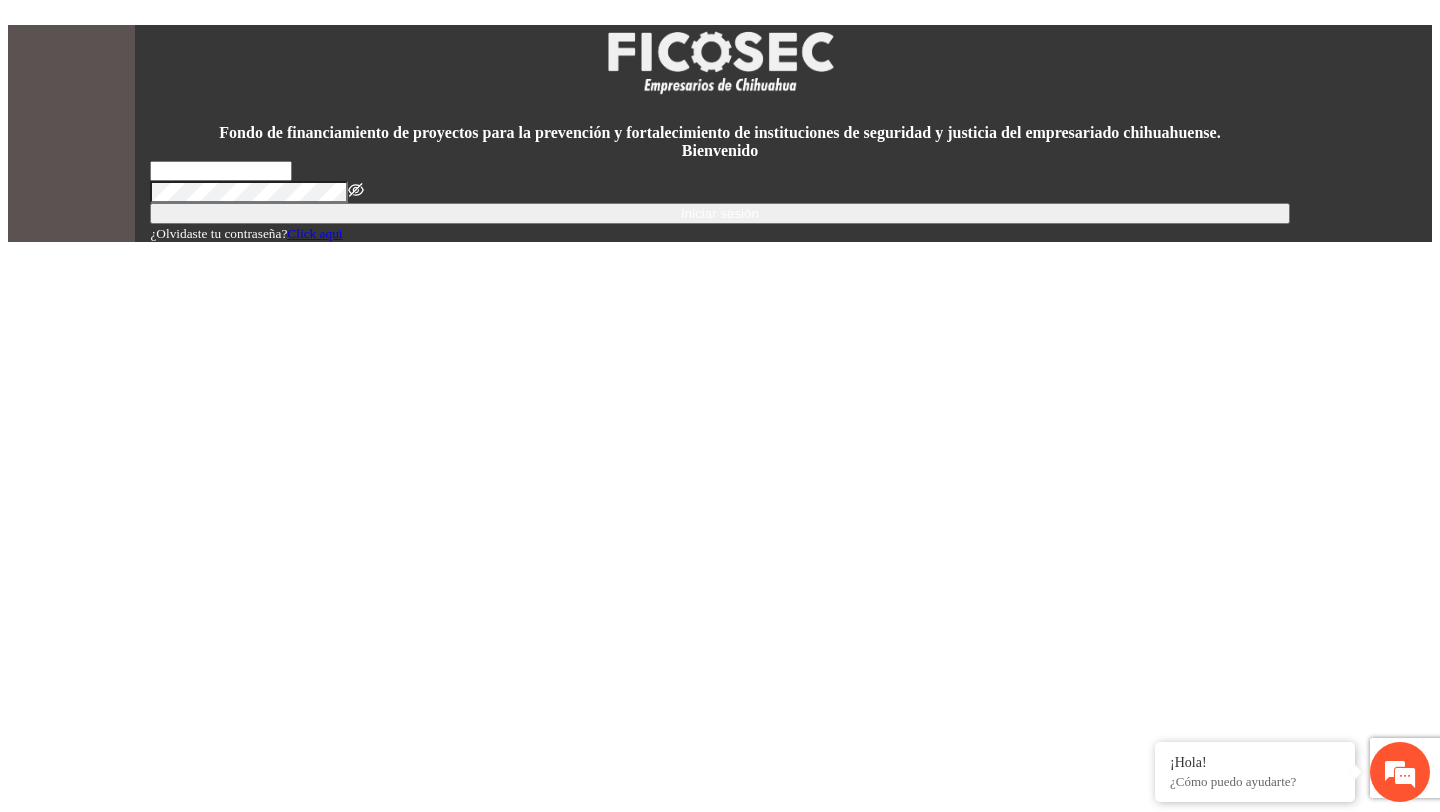 click at bounding box center (221, 171) 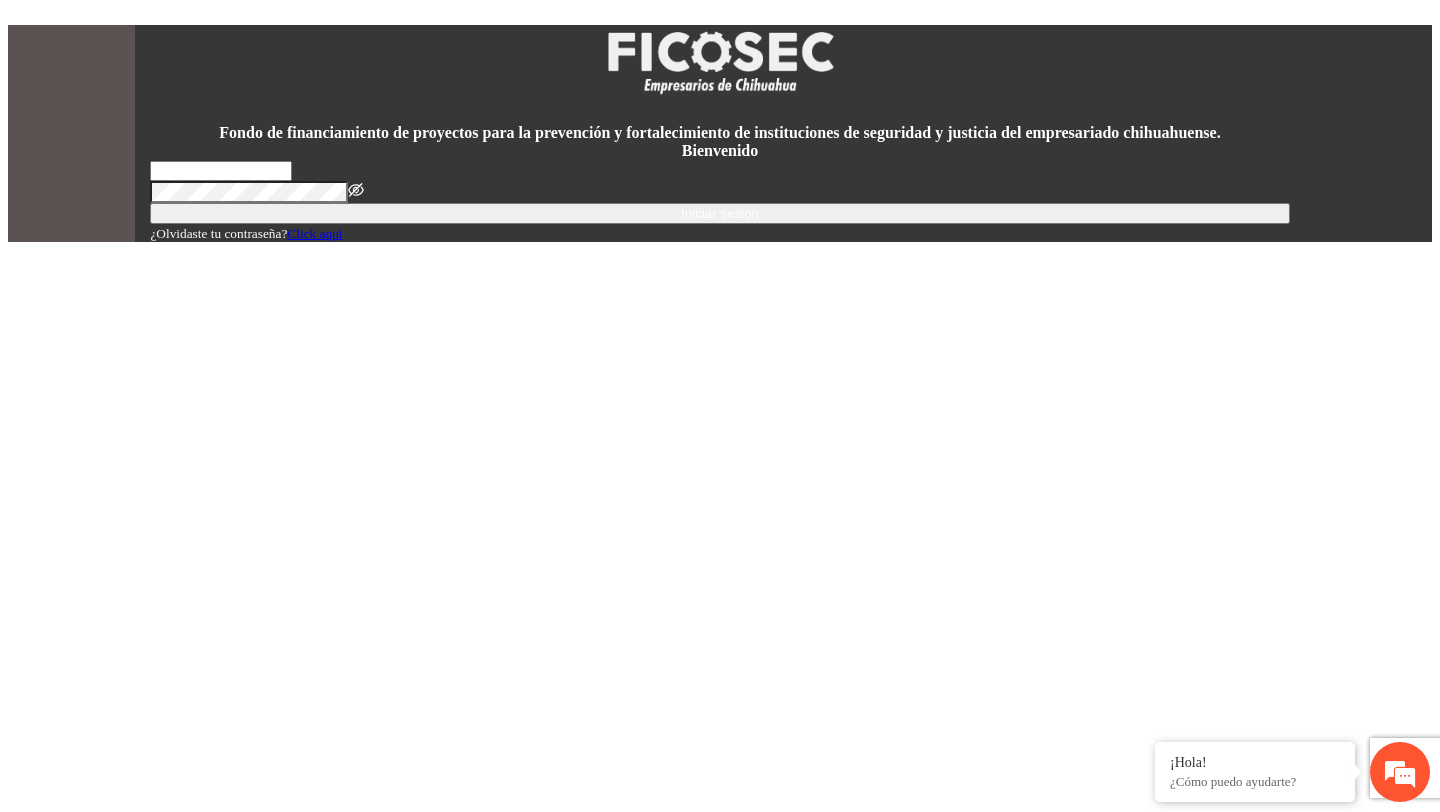 type on "**********" 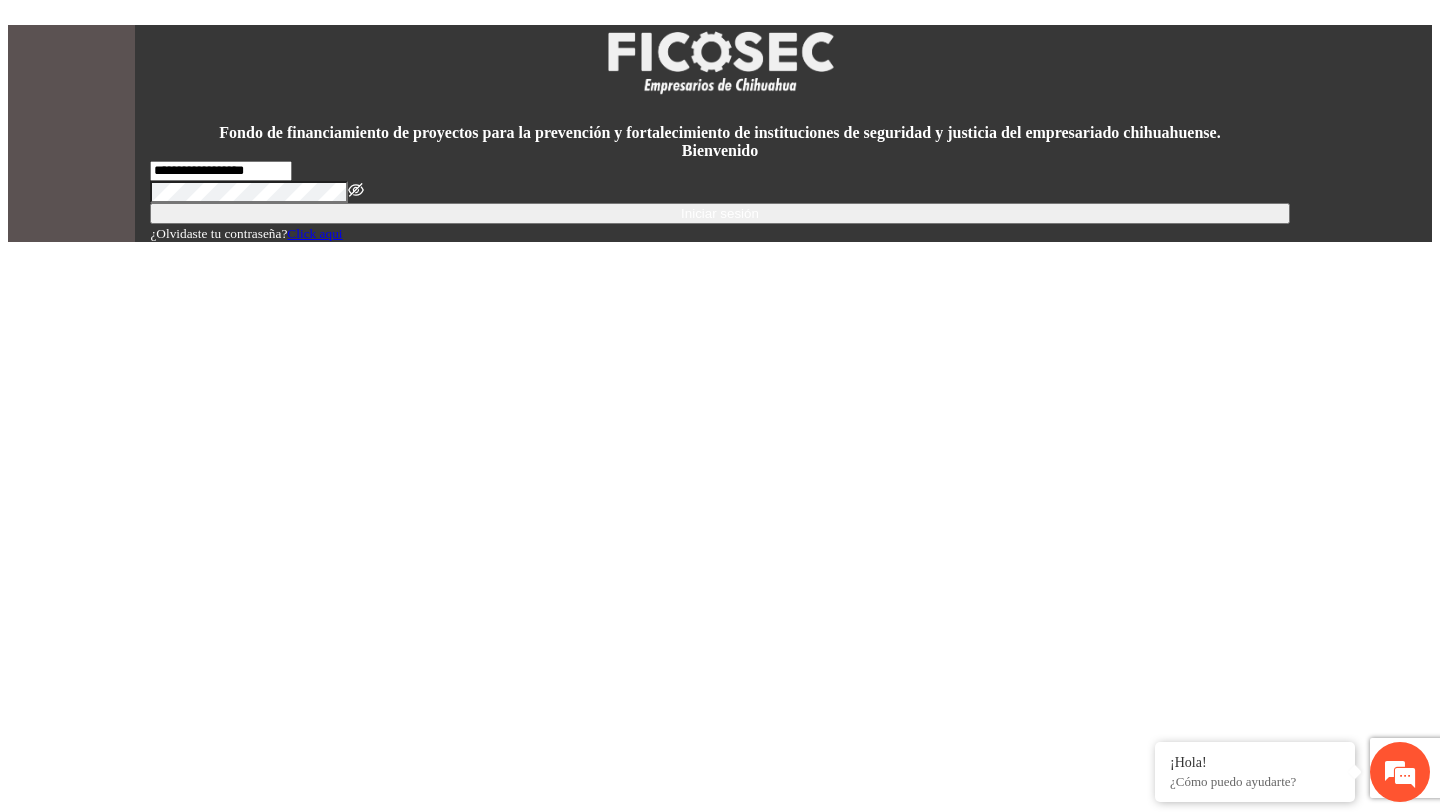 scroll, scrollTop: 0, scrollLeft: 0, axis: both 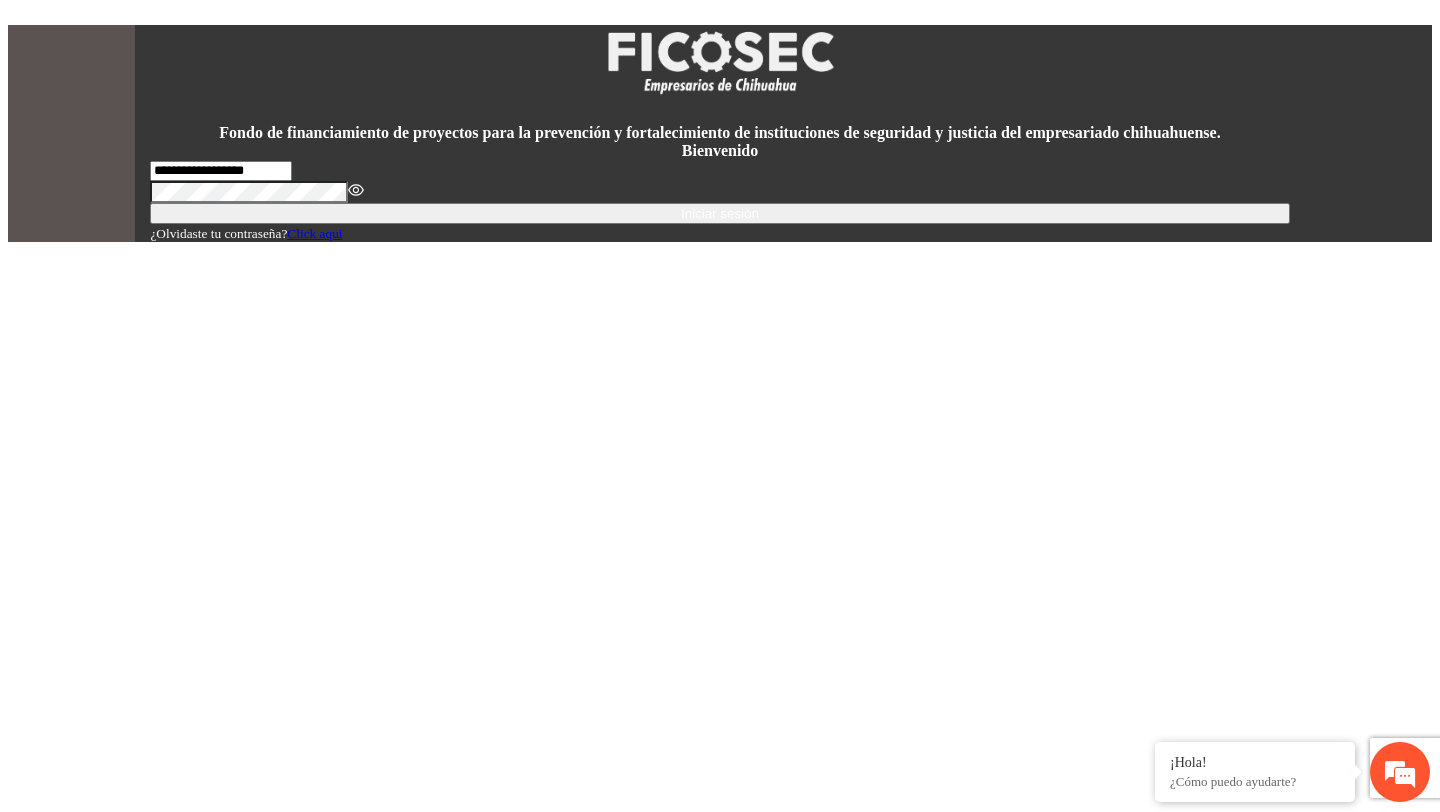 click on "Iniciar sesión" at bounding box center (719, 213) 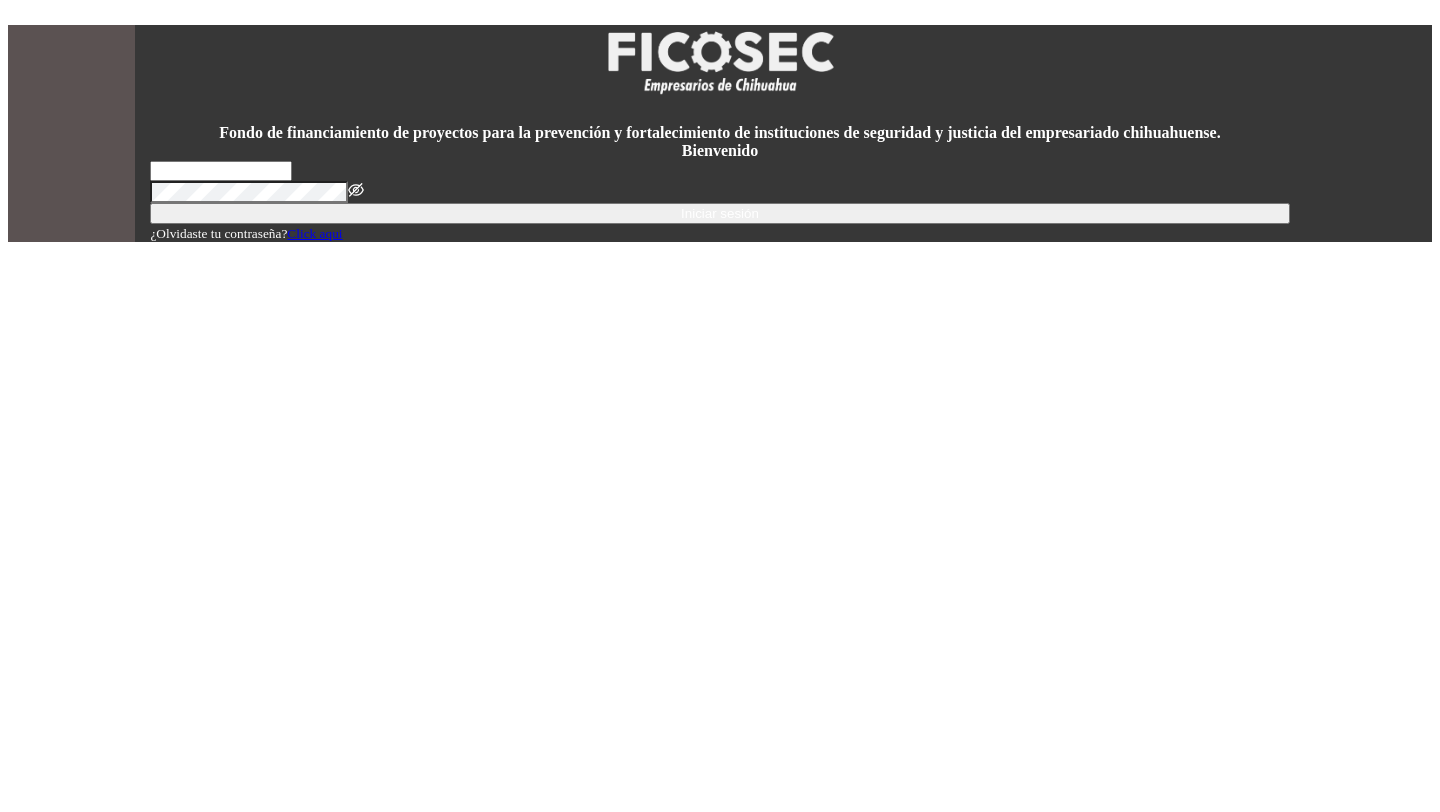 scroll, scrollTop: 0, scrollLeft: 0, axis: both 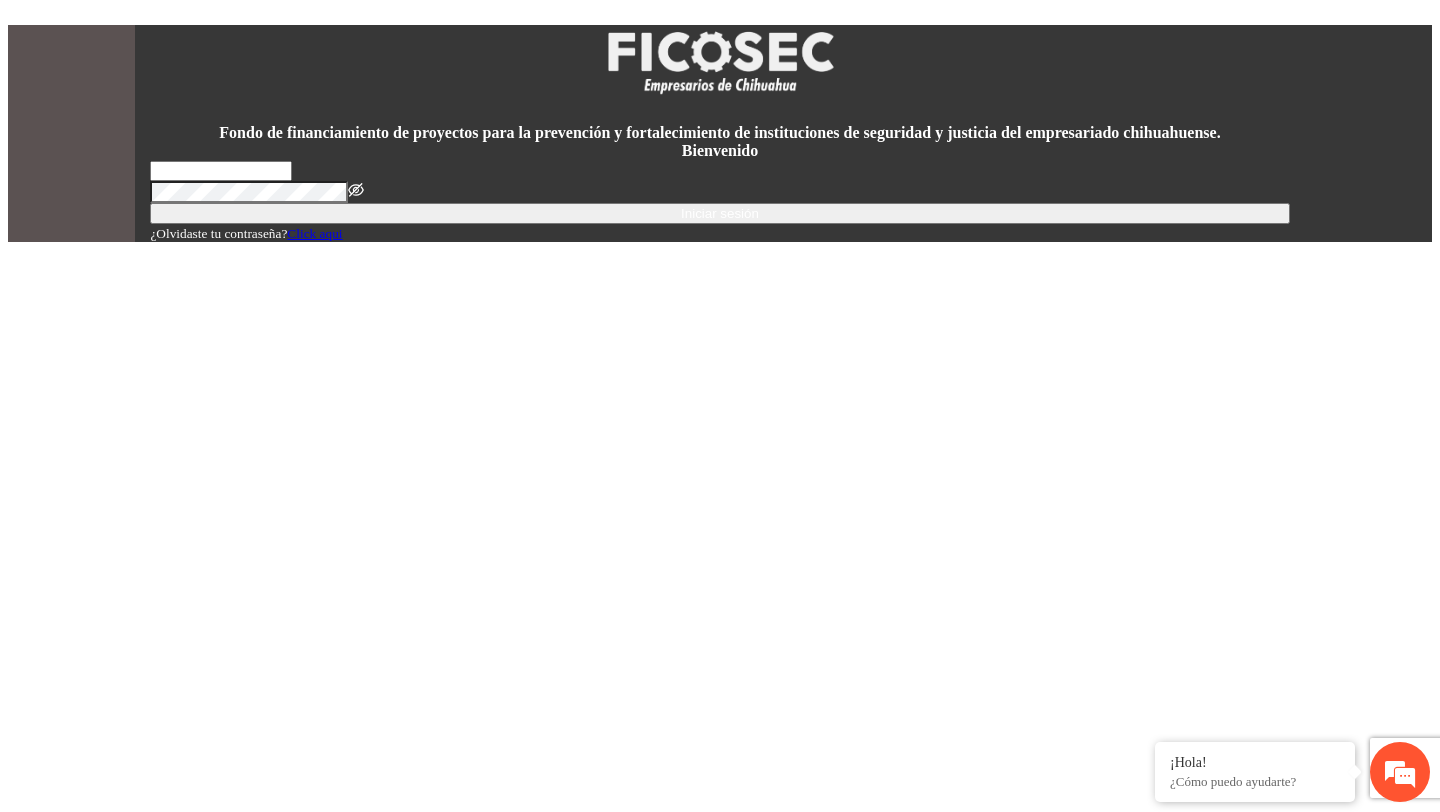 click at bounding box center (221, 171) 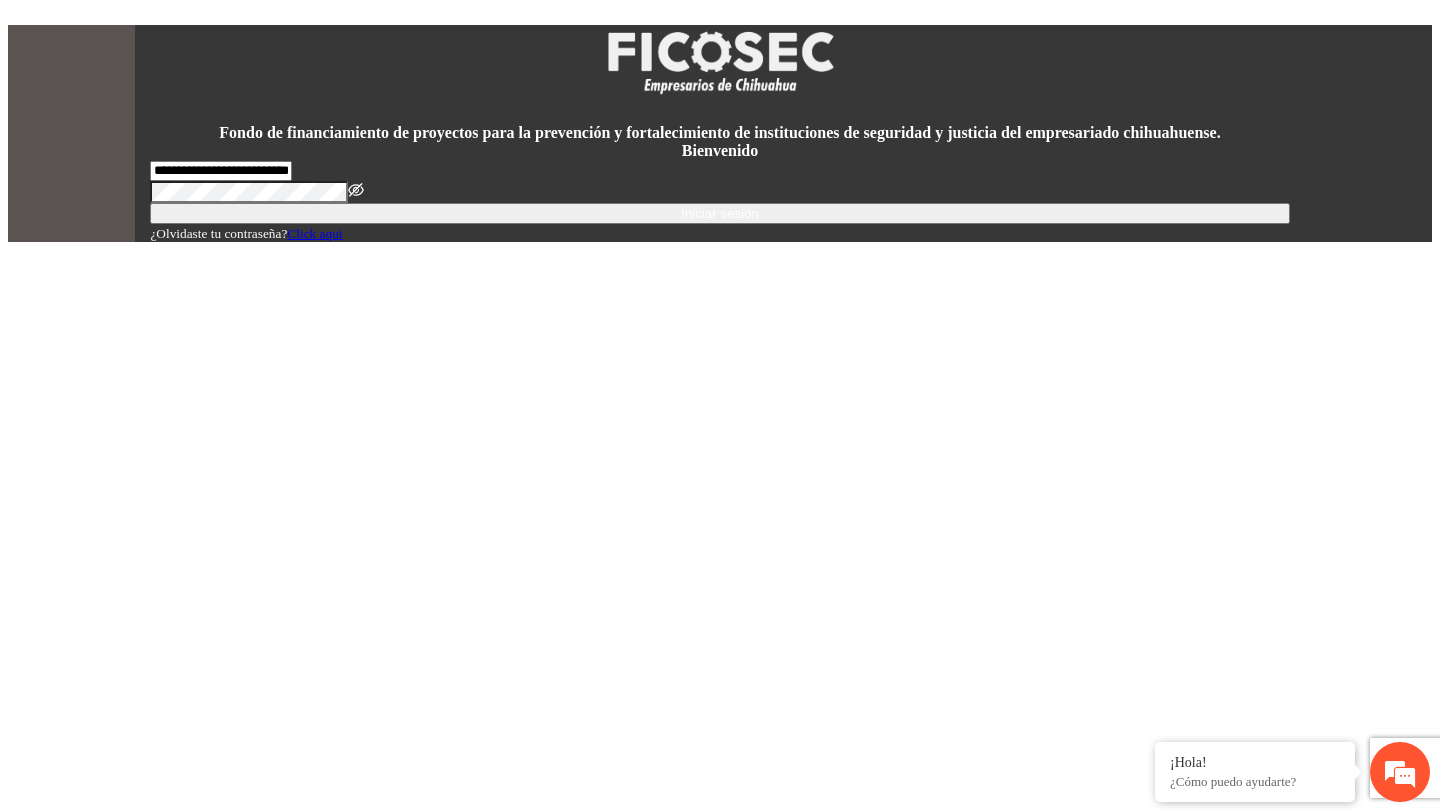 click at bounding box center (357, 190) 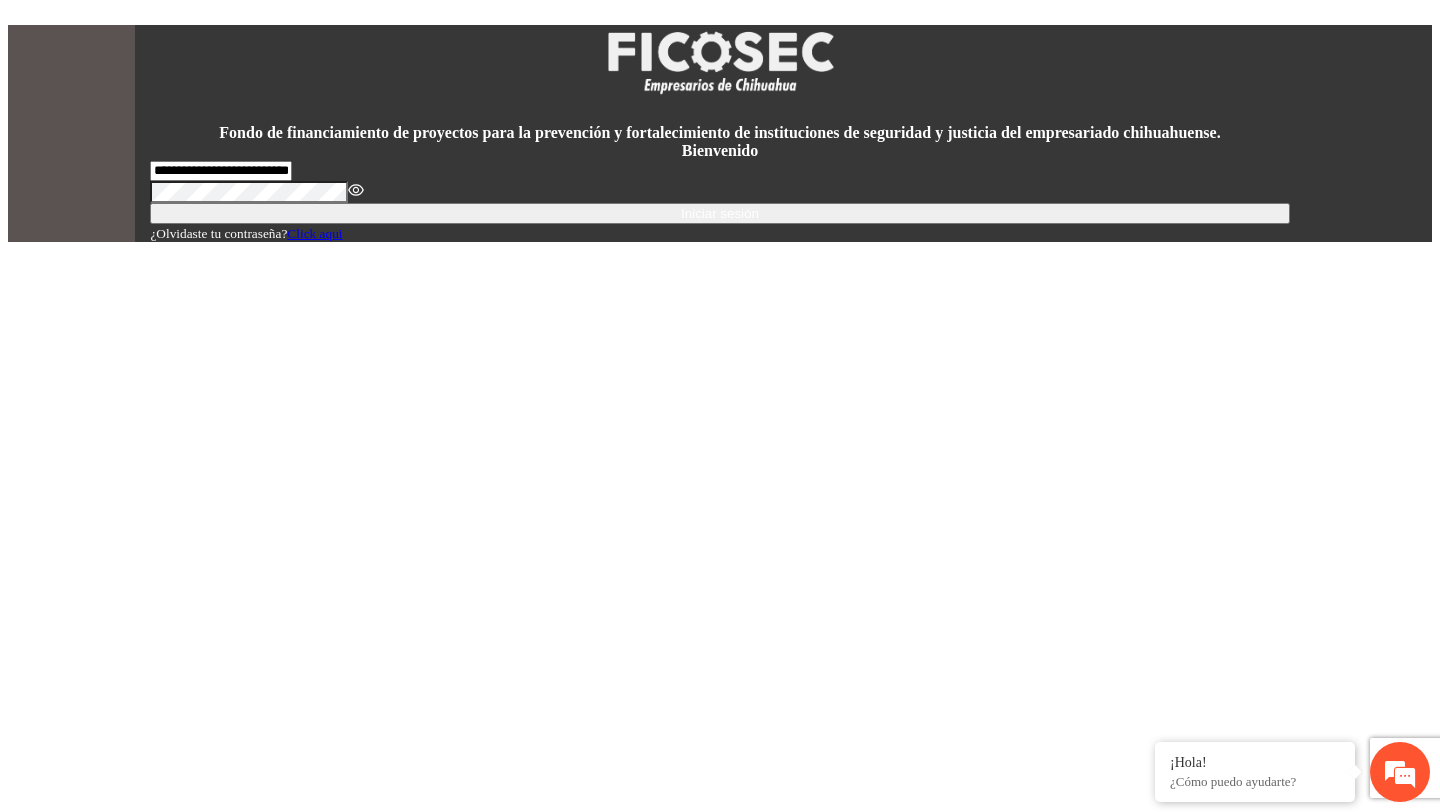 click on "Iniciar sesión" at bounding box center (719, 213) 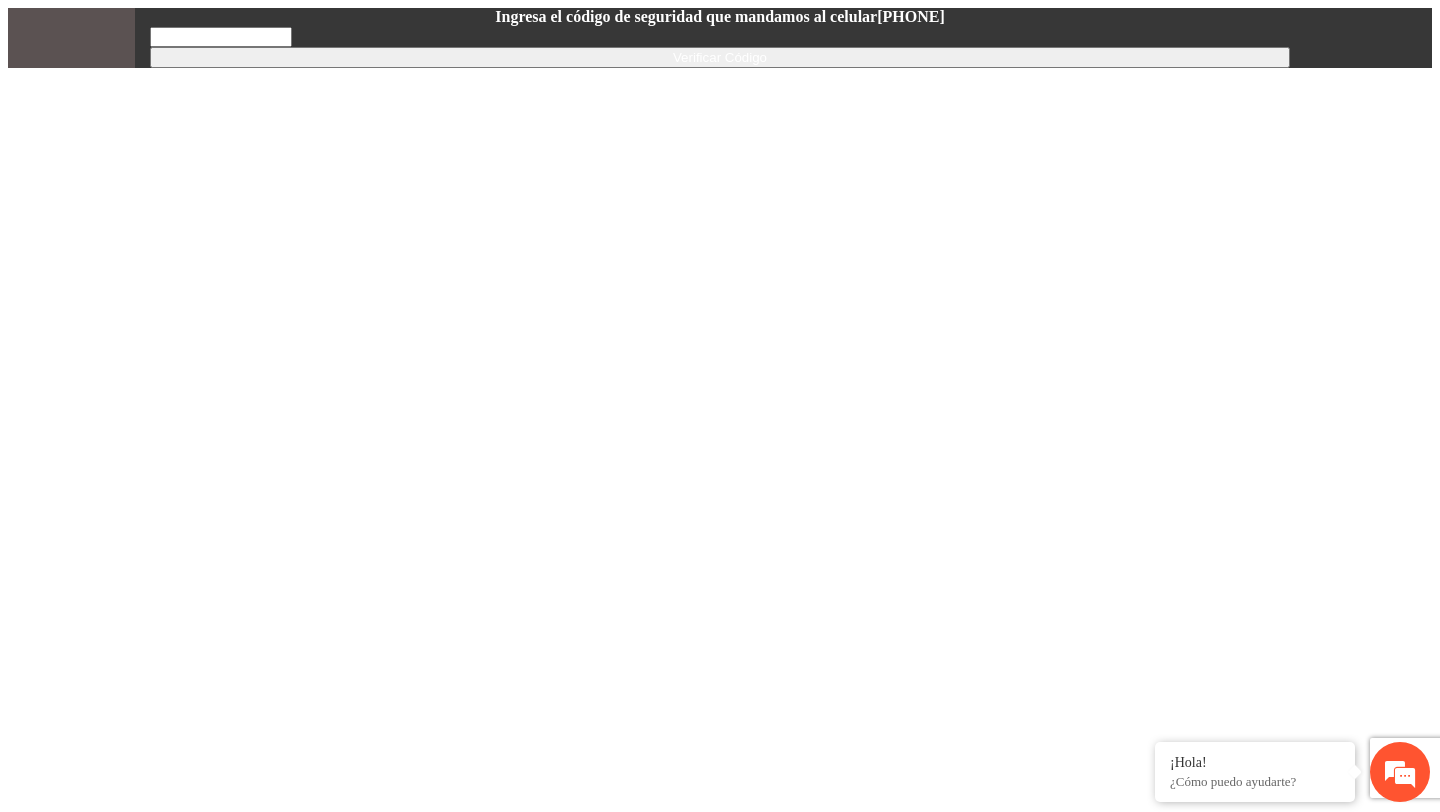 click at bounding box center (221, 37) 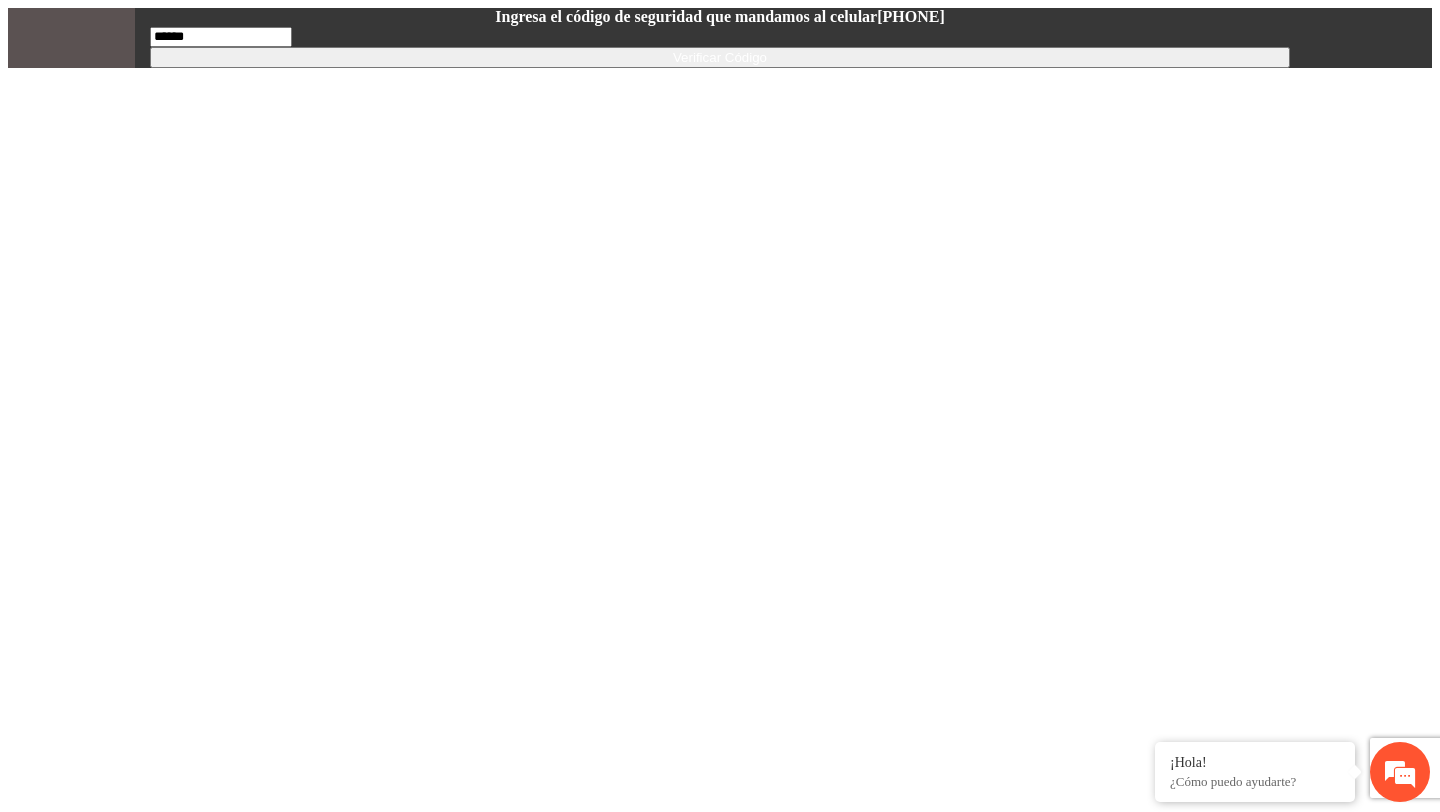 type on "******" 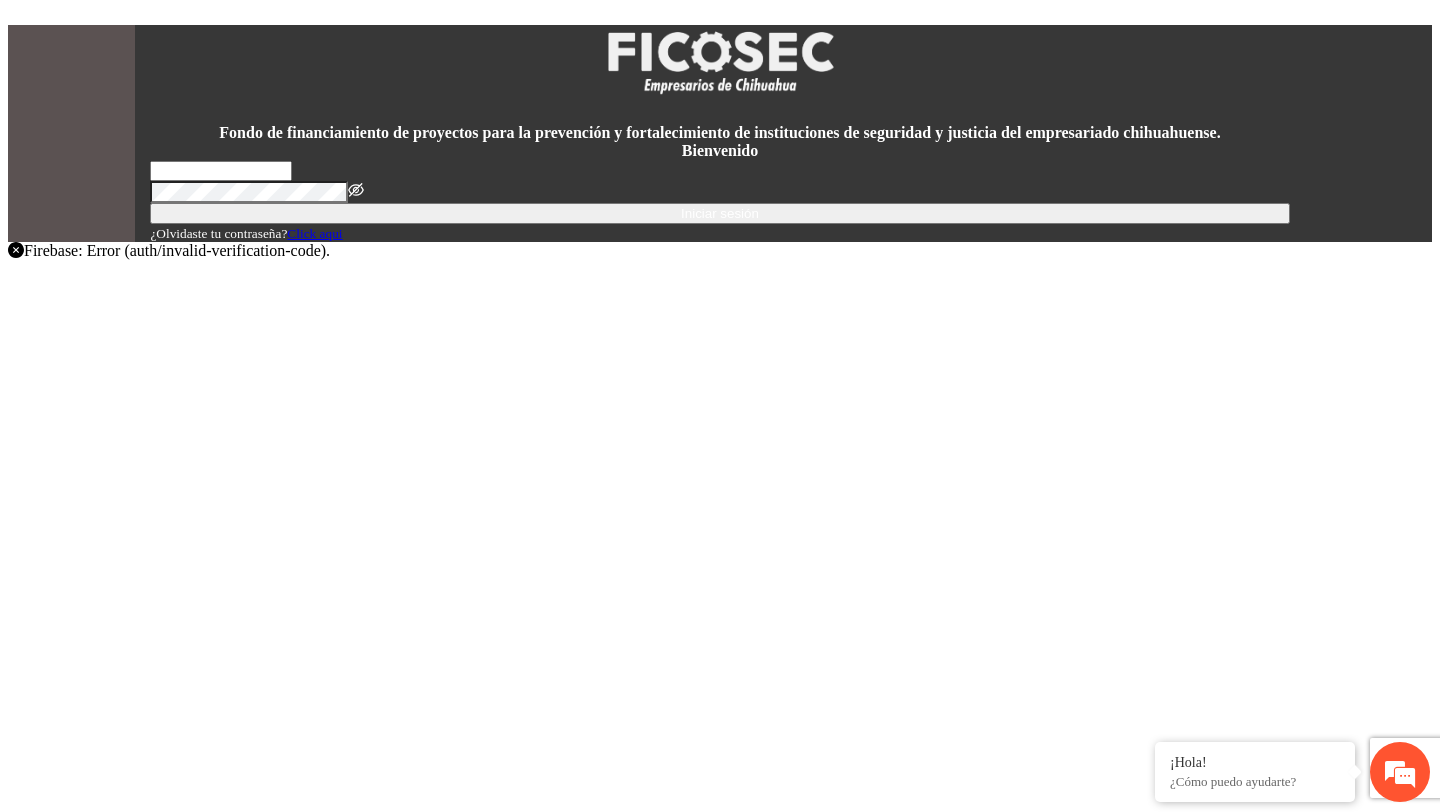 click at bounding box center [221, 171] 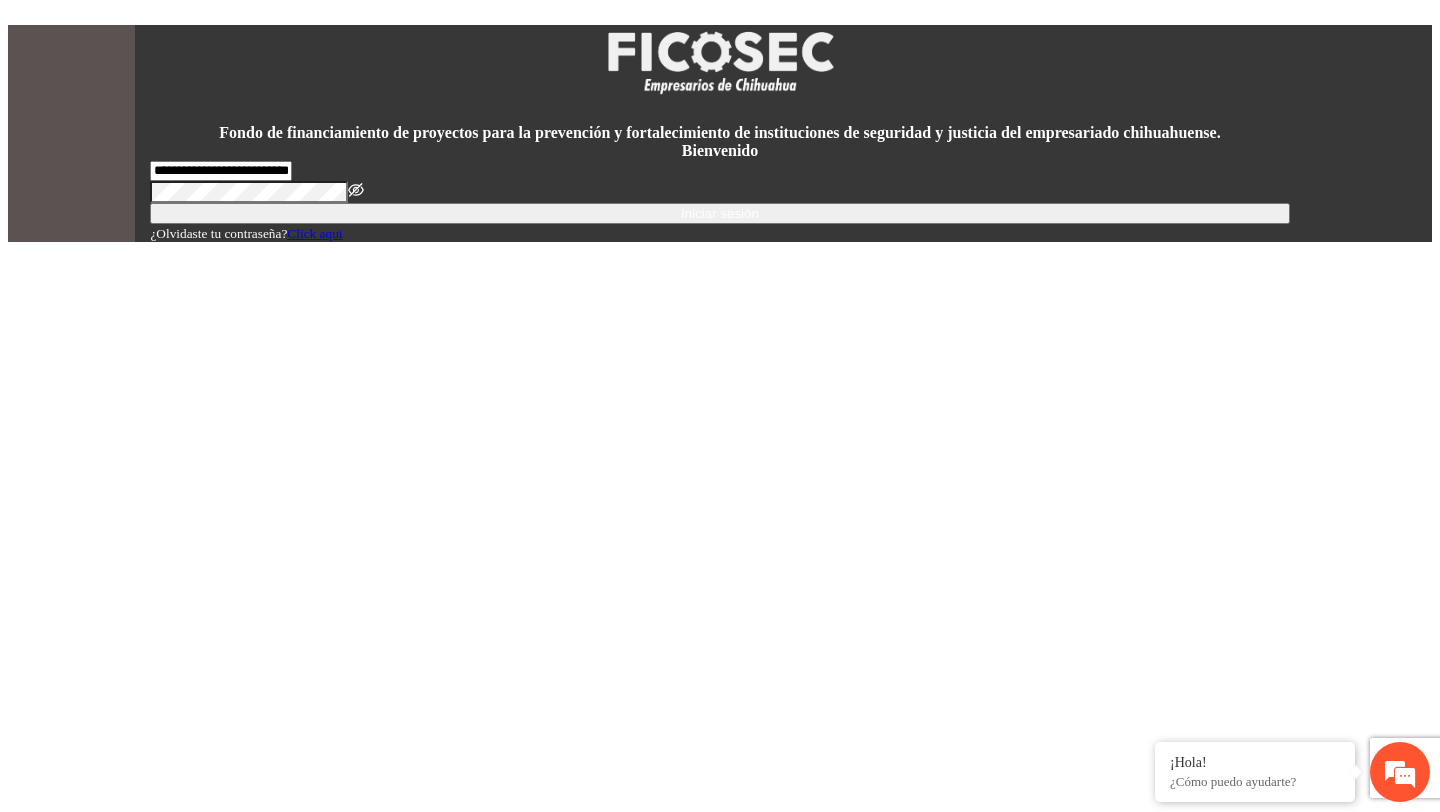 click at bounding box center [356, 190] 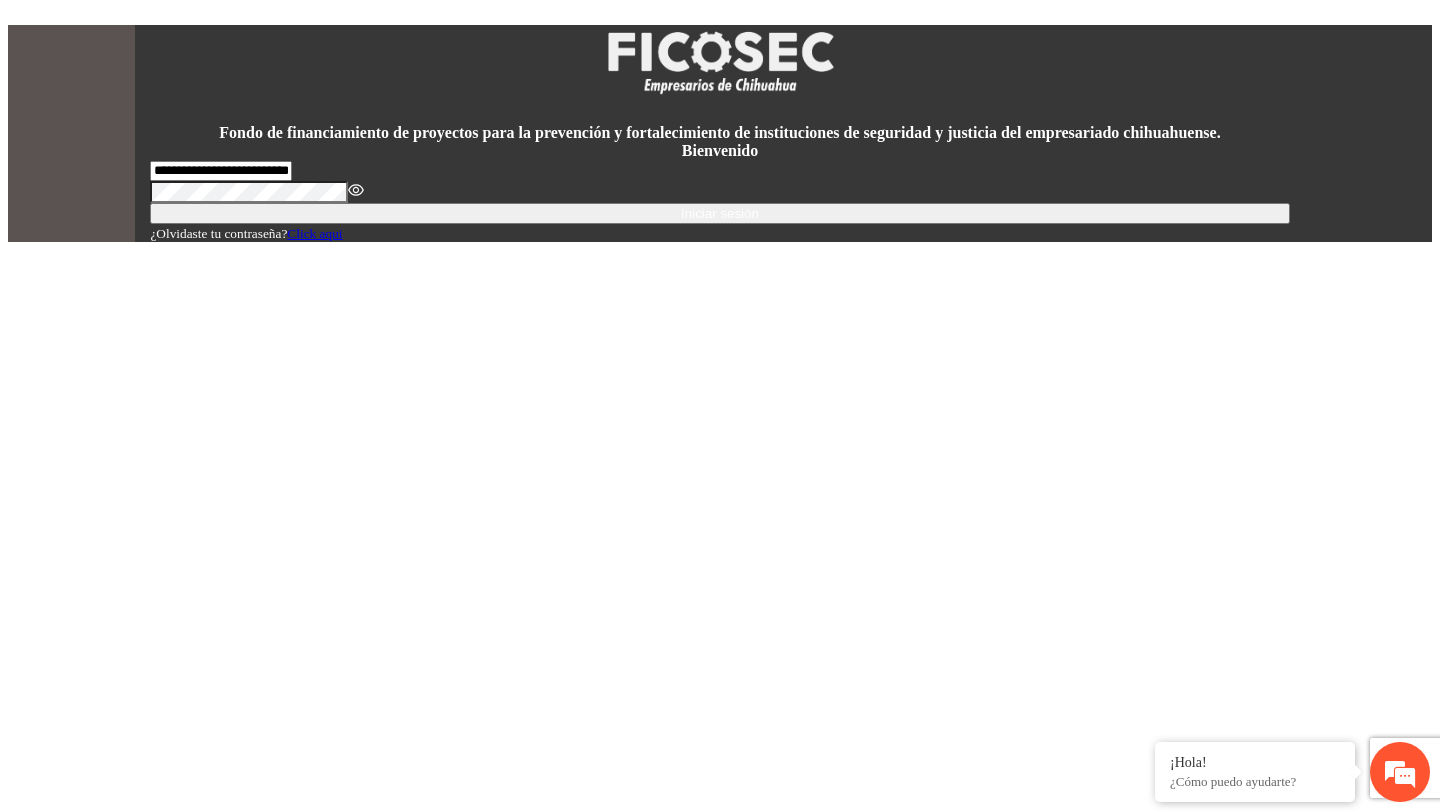click on "Iniciar sesión" at bounding box center (719, 213) 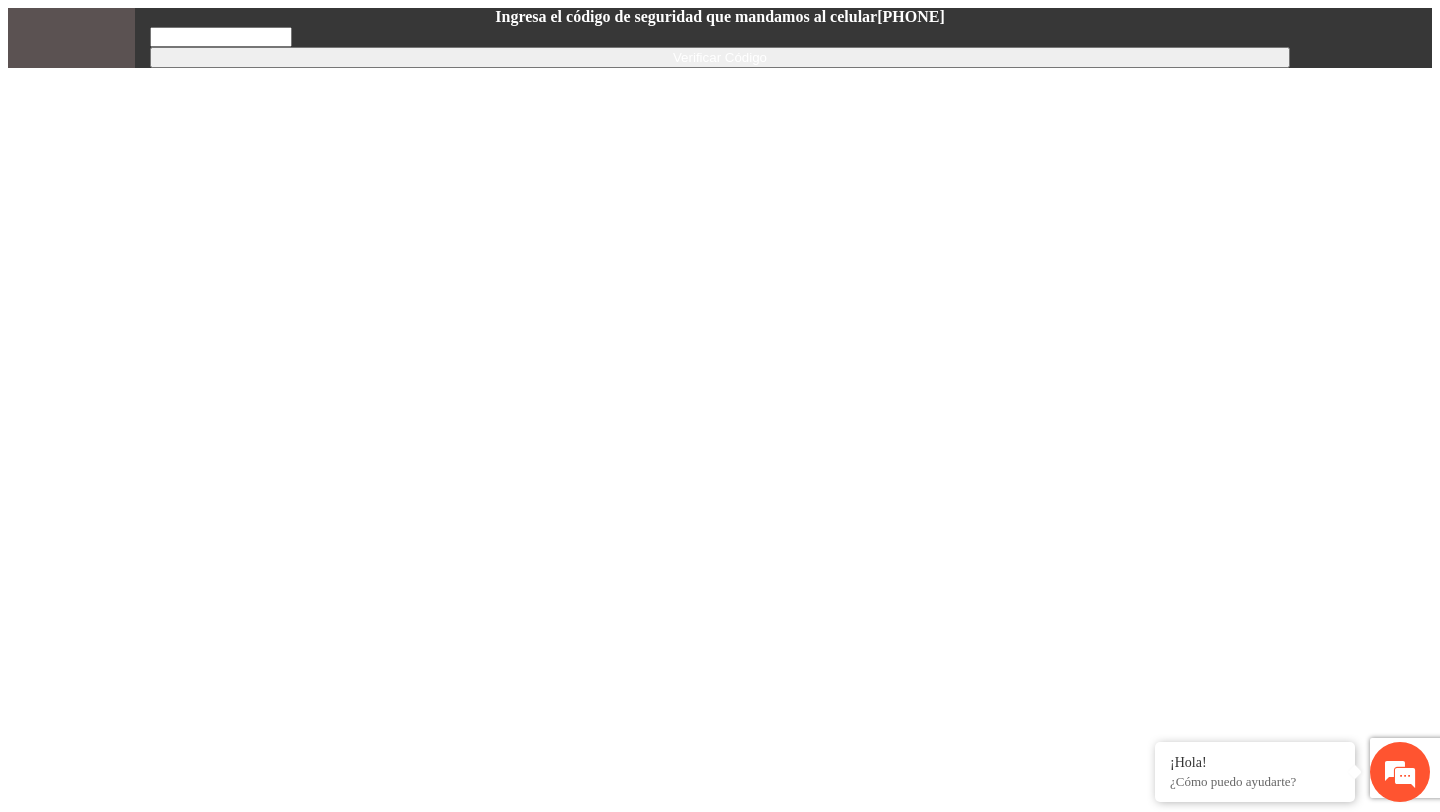 click at bounding box center (221, 37) 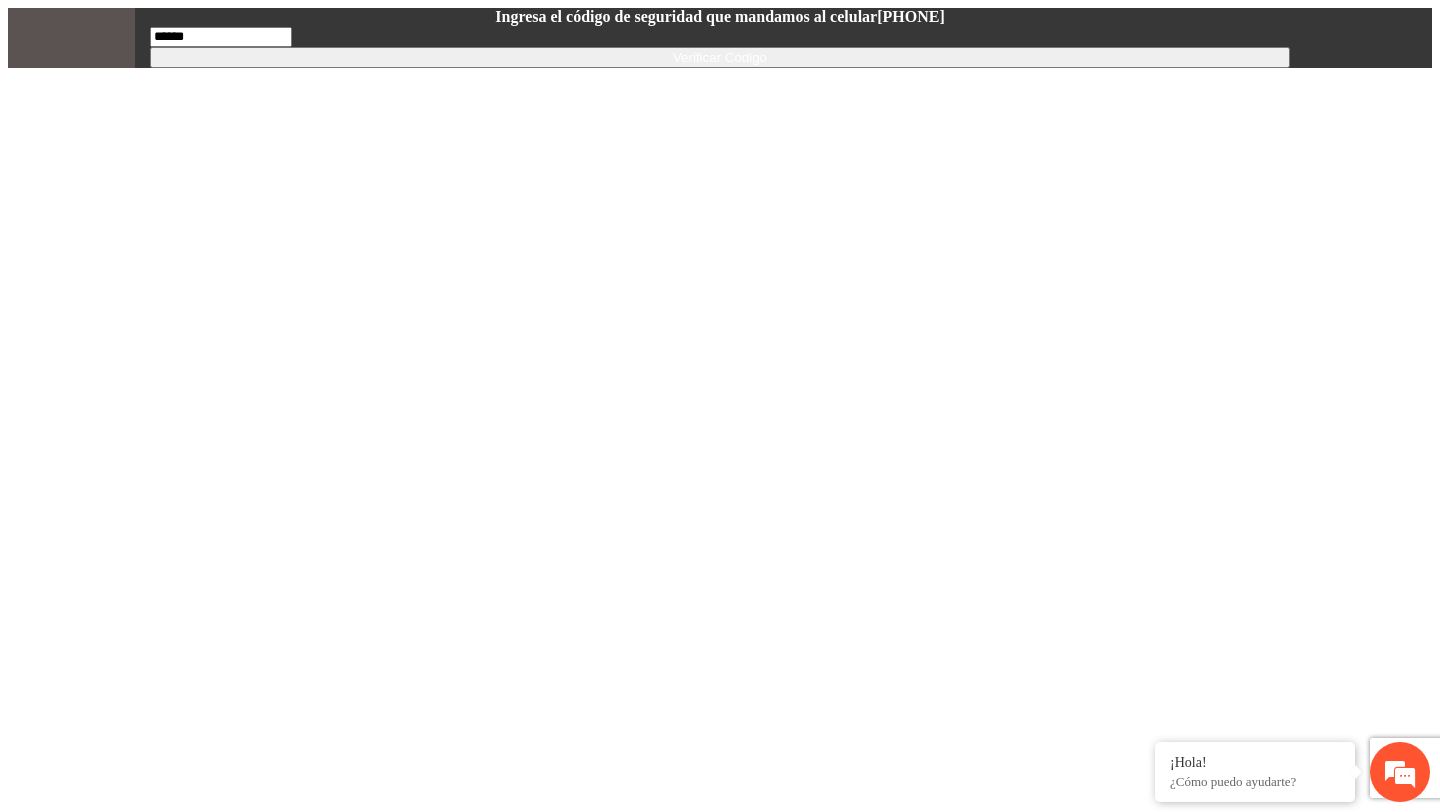 type on "******" 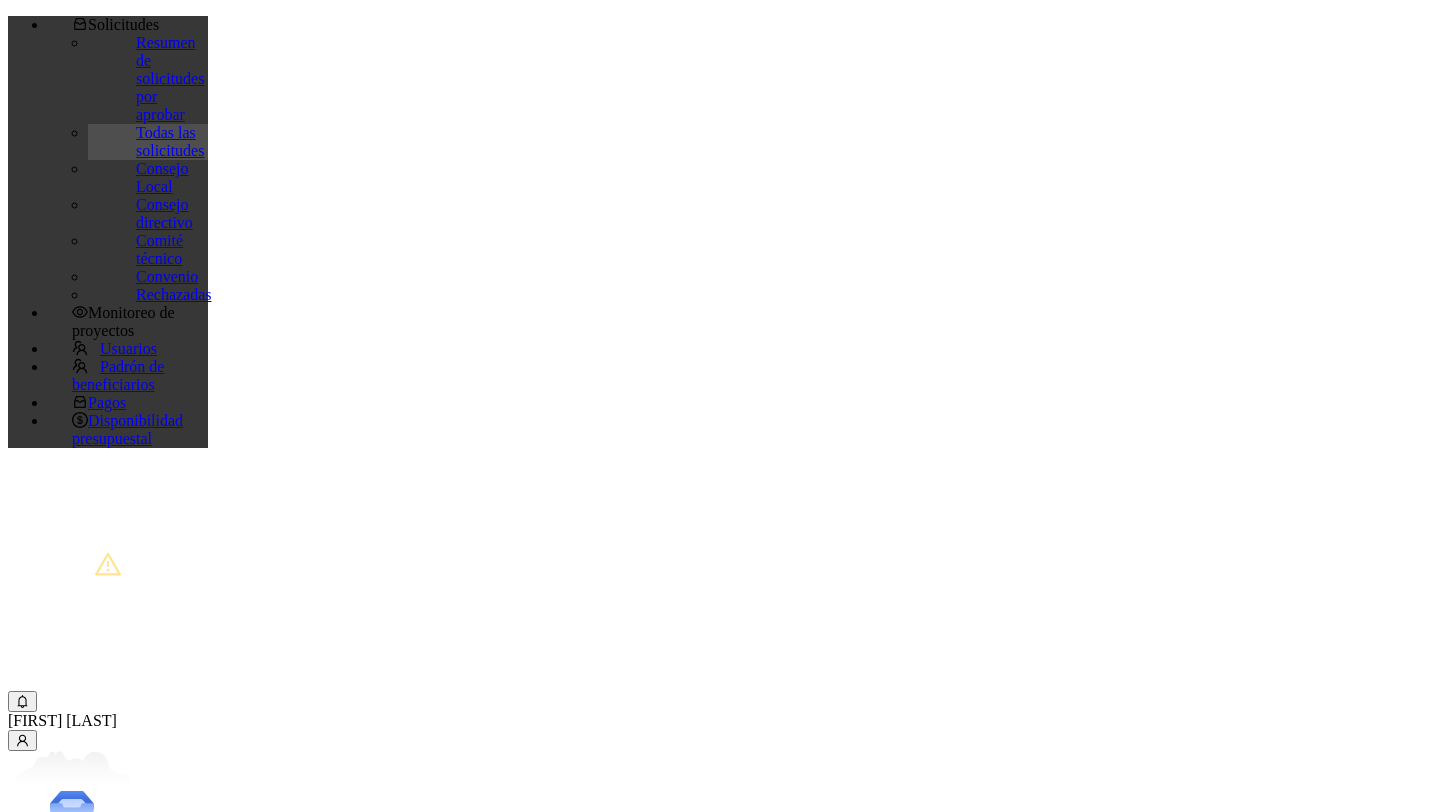 scroll, scrollTop: 0, scrollLeft: 0, axis: both 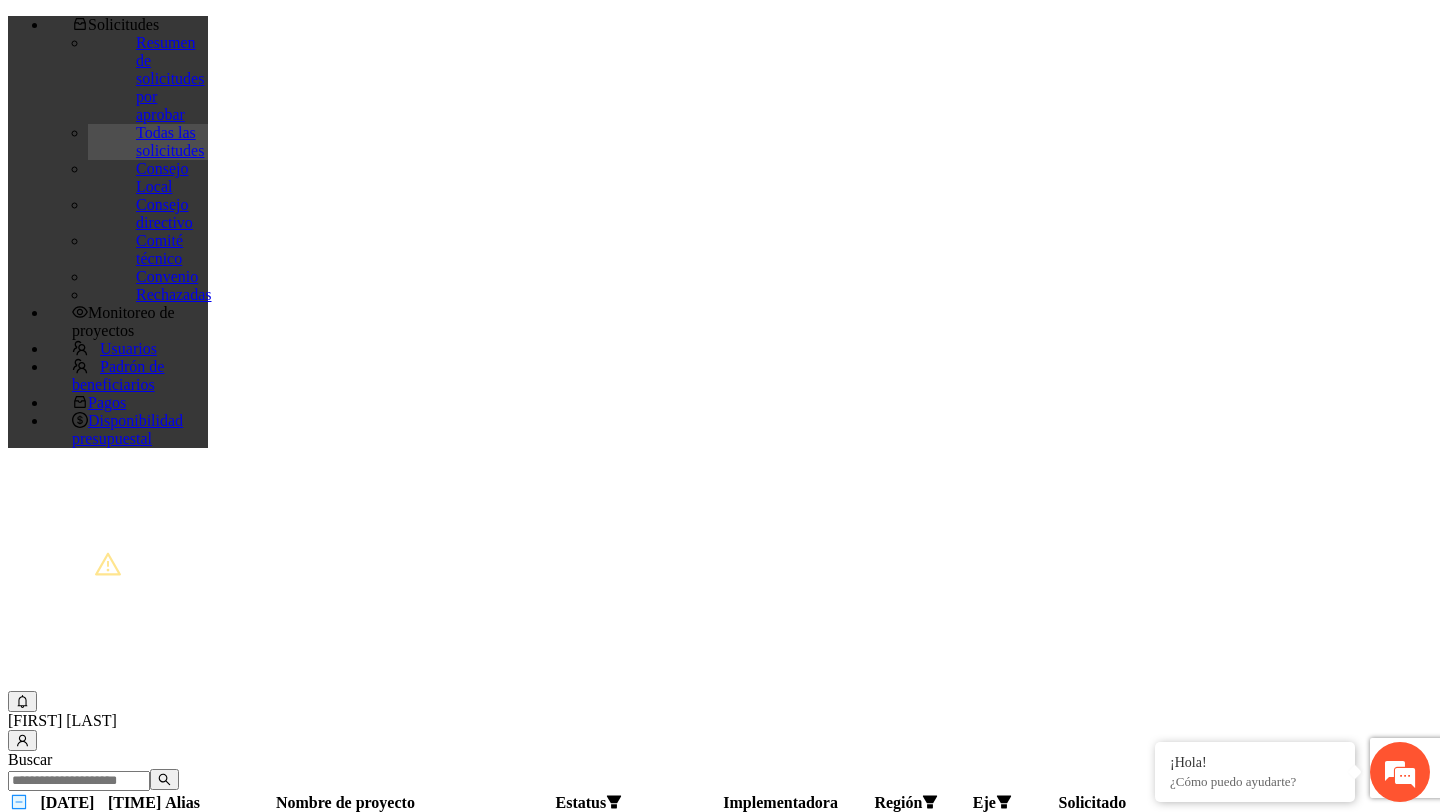 click on "Monitoreo de proyectos" at bounding box center [123, 24] 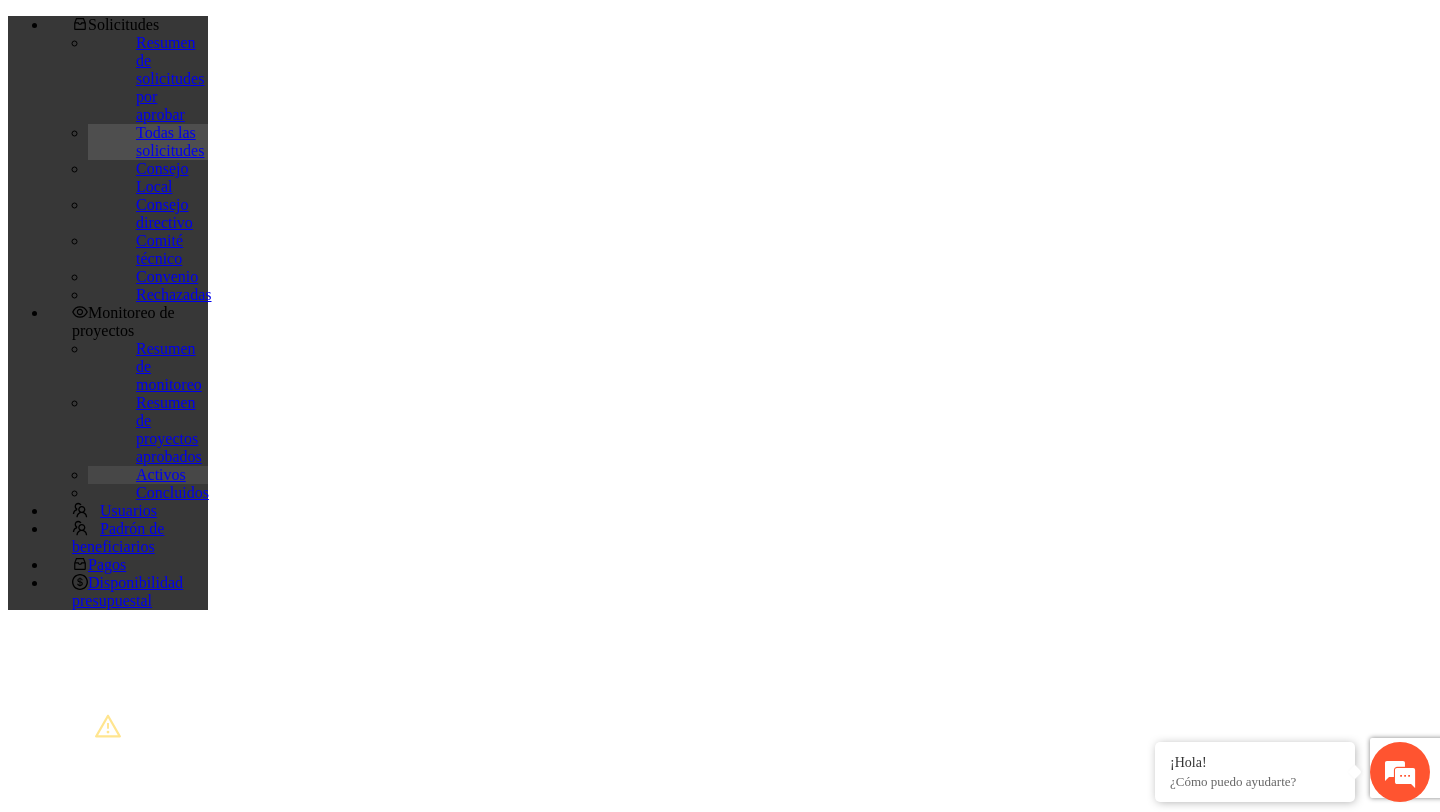 click on "Activos" at bounding box center [161, 474] 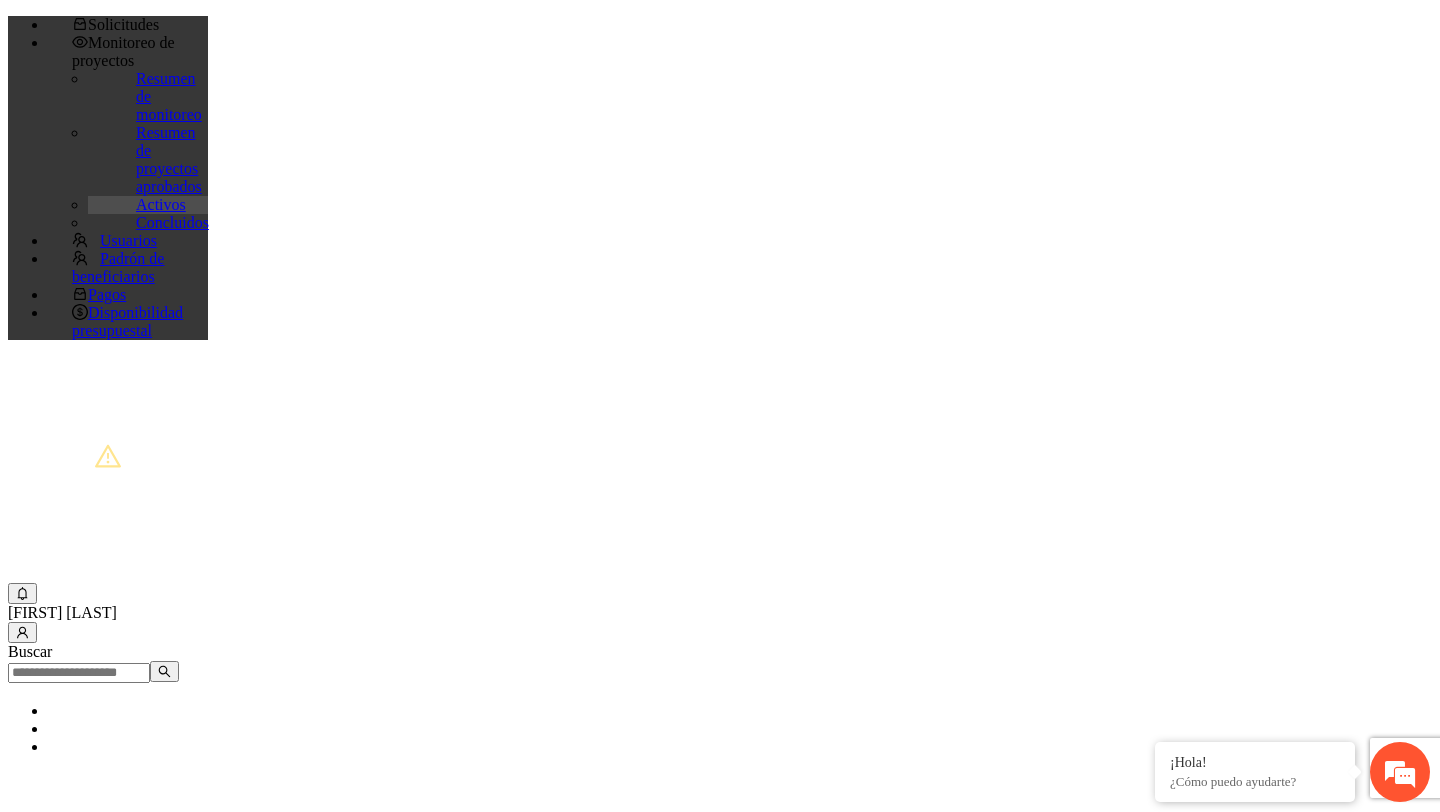 scroll, scrollTop: 0, scrollLeft: 0, axis: both 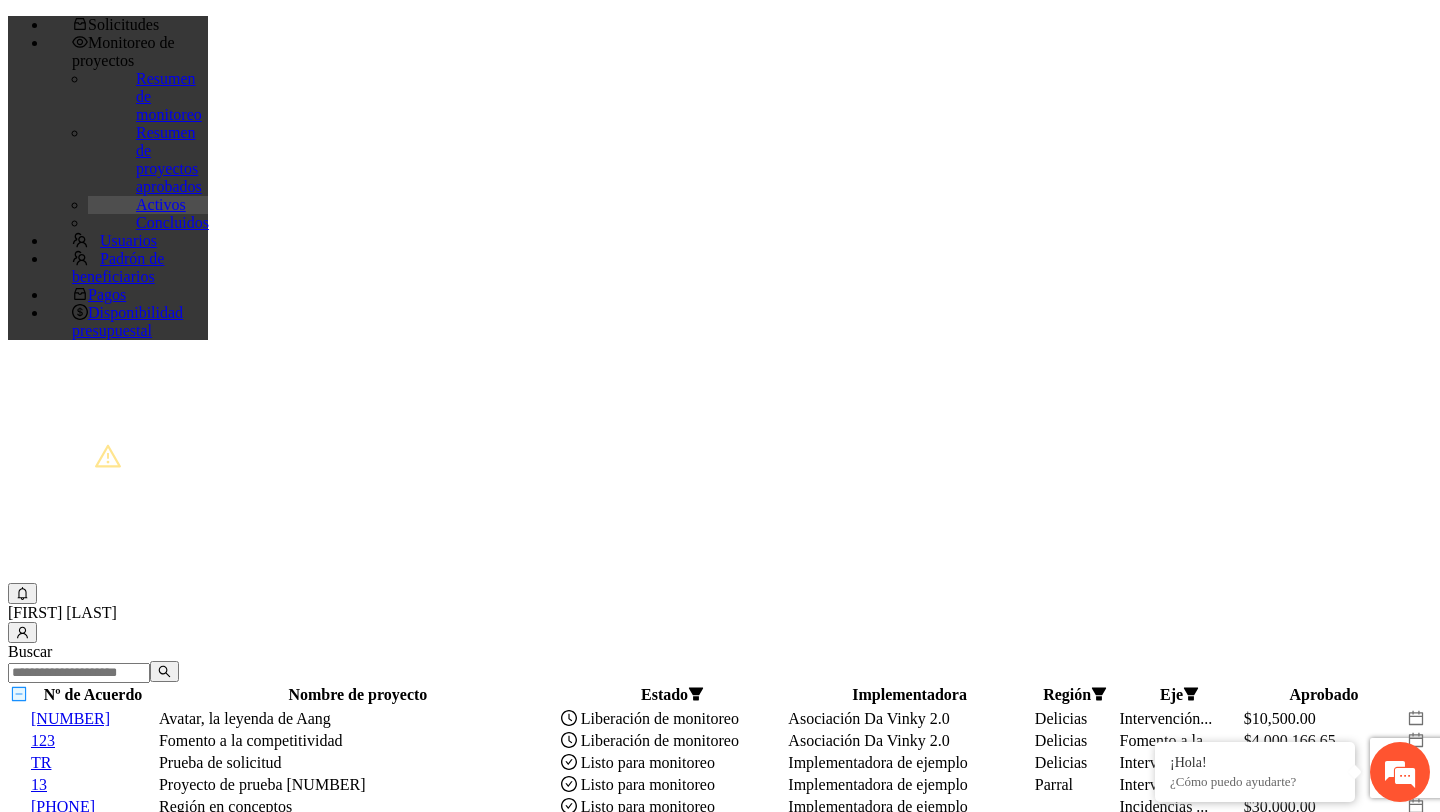 click on "123" at bounding box center (43, 740) 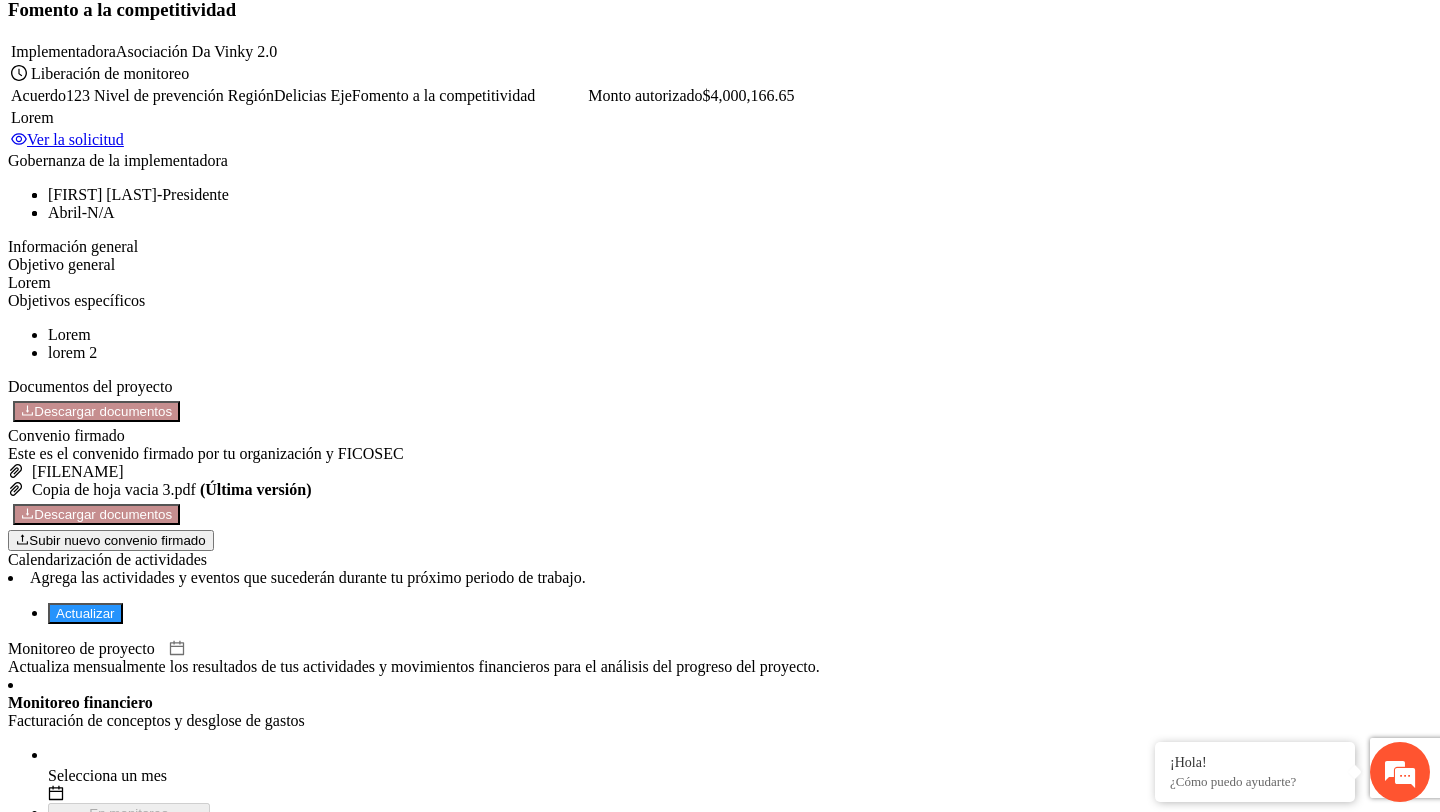 scroll, scrollTop: 1210, scrollLeft: 0, axis: vertical 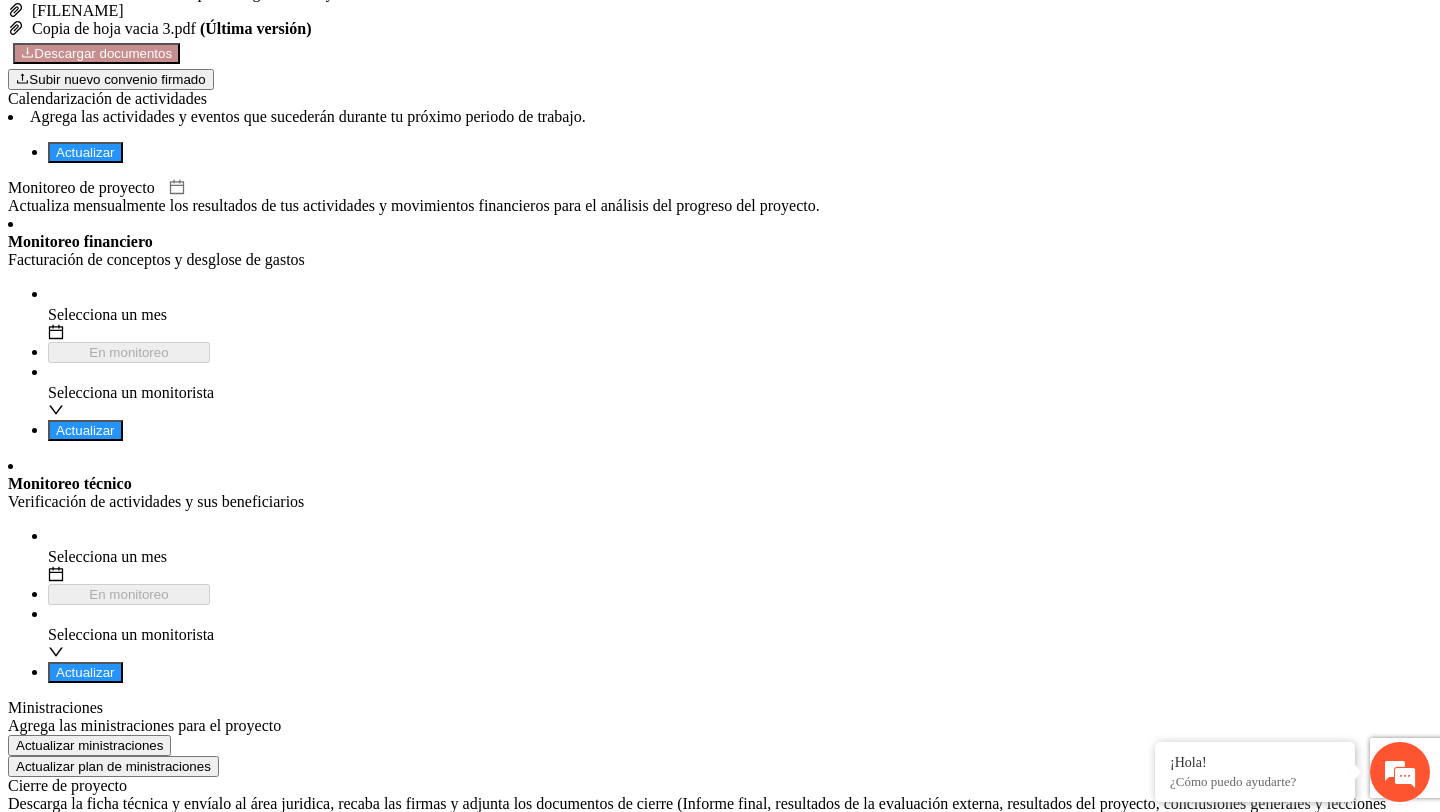 click on "Actualizar" at bounding box center [85, 152] 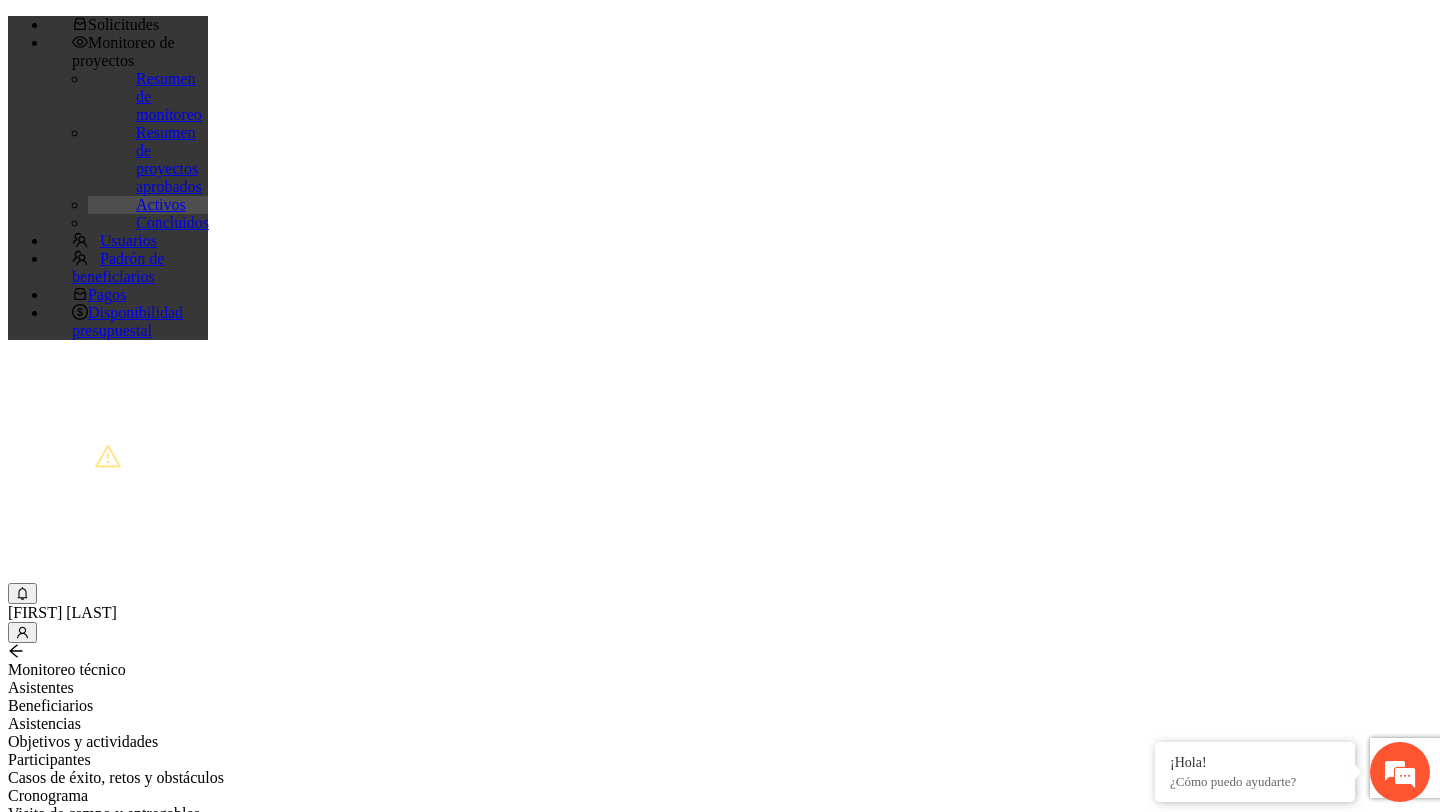 click on "Beneficiarios" at bounding box center (720, 706) 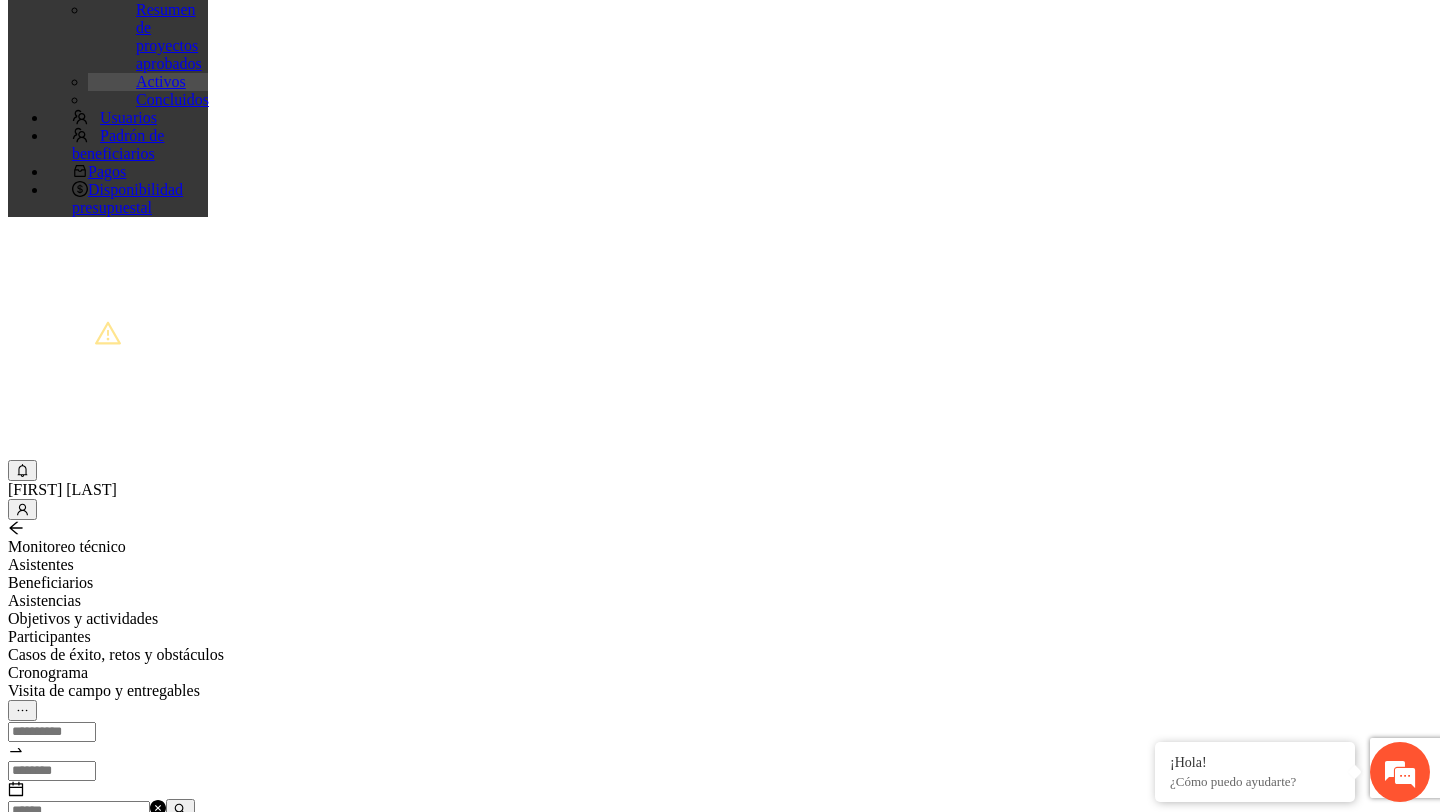 scroll, scrollTop: 0, scrollLeft: 295, axis: horizontal 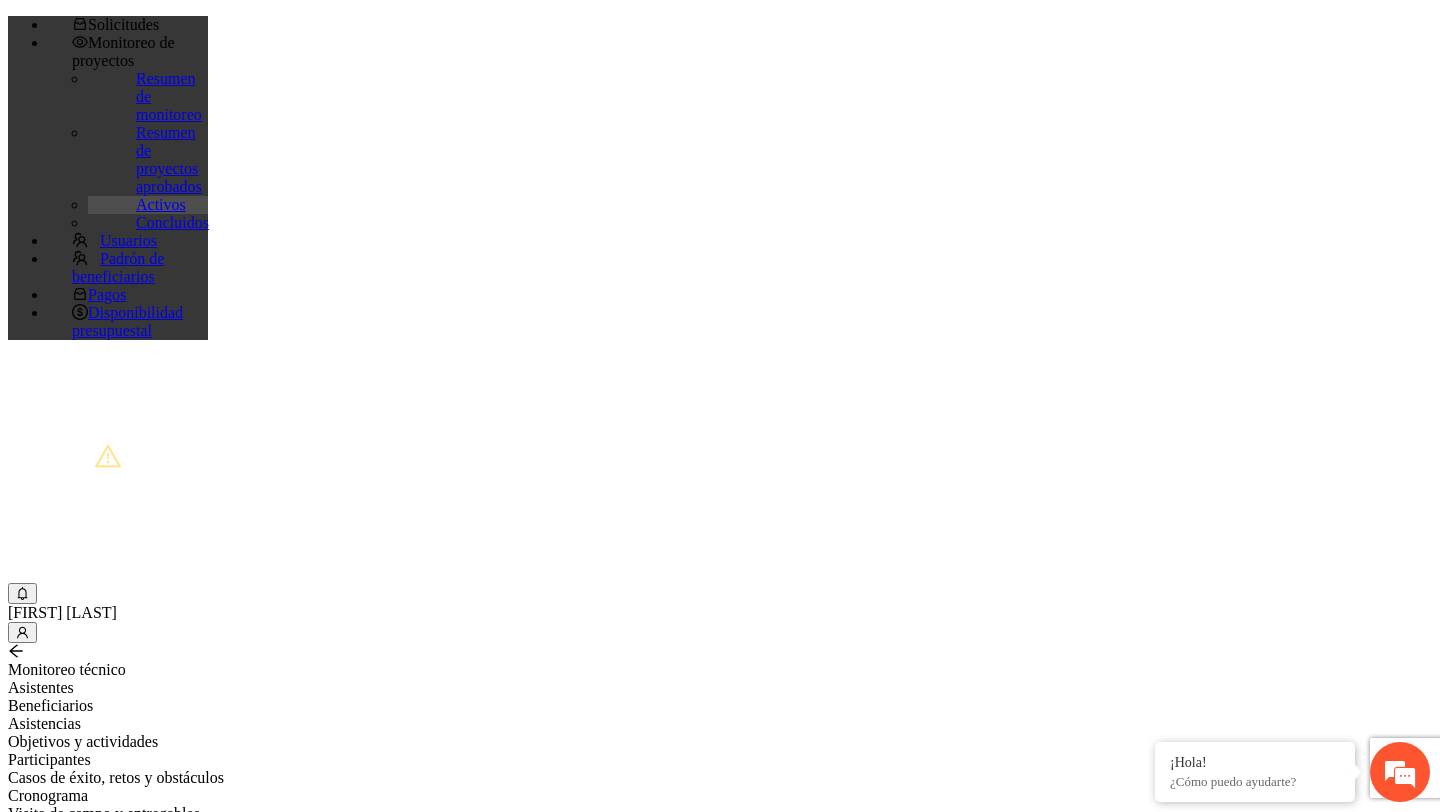 click on "A1.1 prueba bloqueo final" at bounding box center (118, 979) 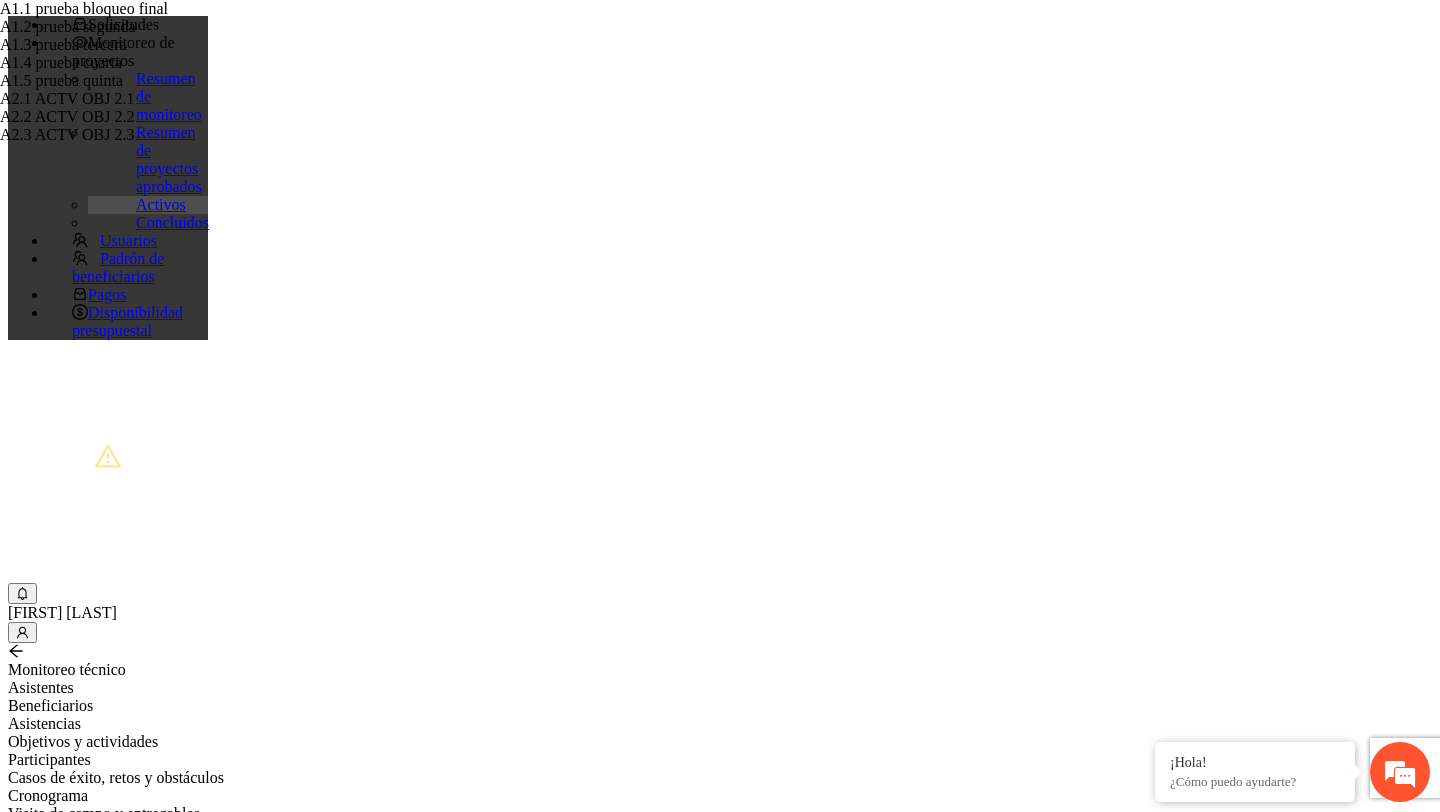click on "A1.1 prueba bloqueo final" at bounding box center (120, 9) 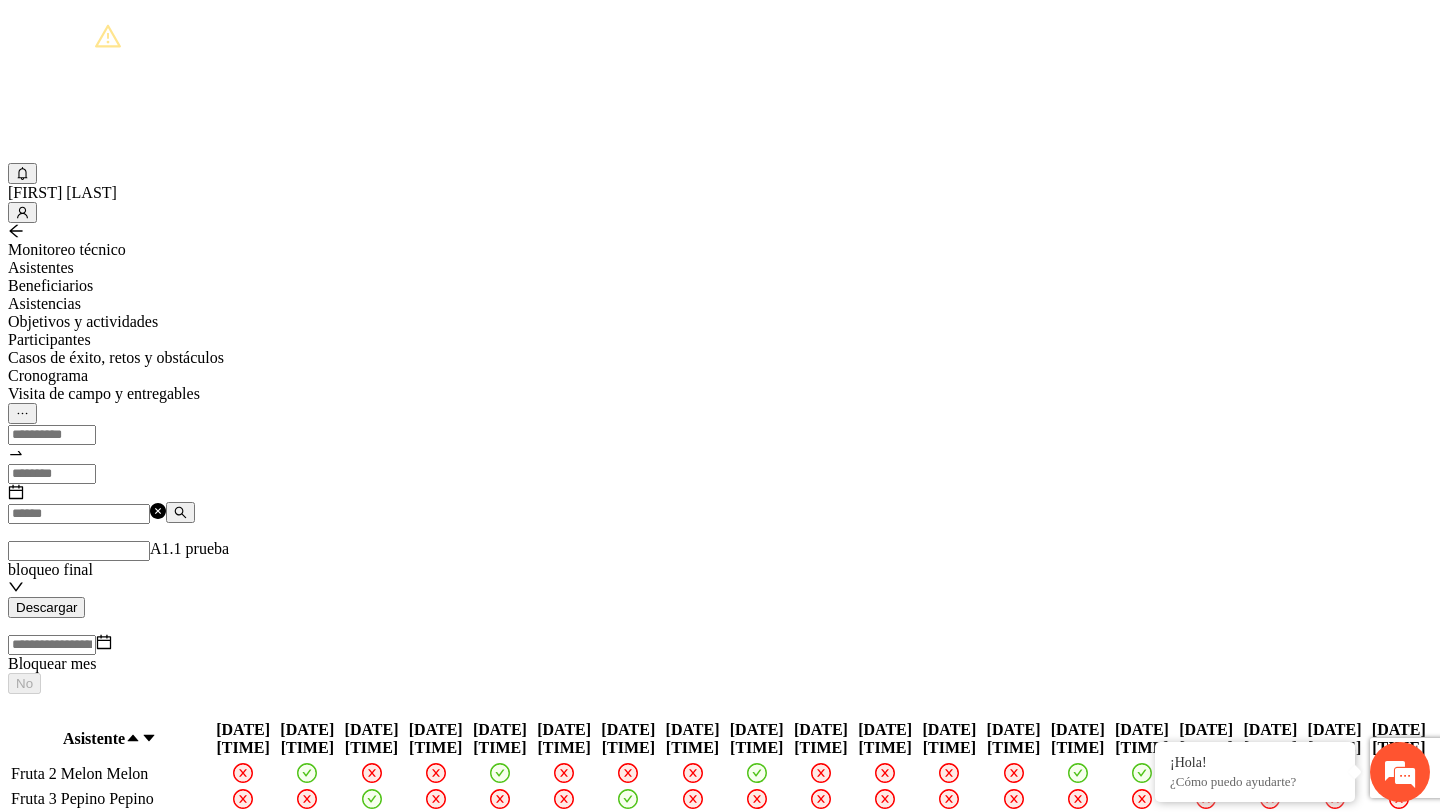scroll, scrollTop: 358, scrollLeft: 0, axis: vertical 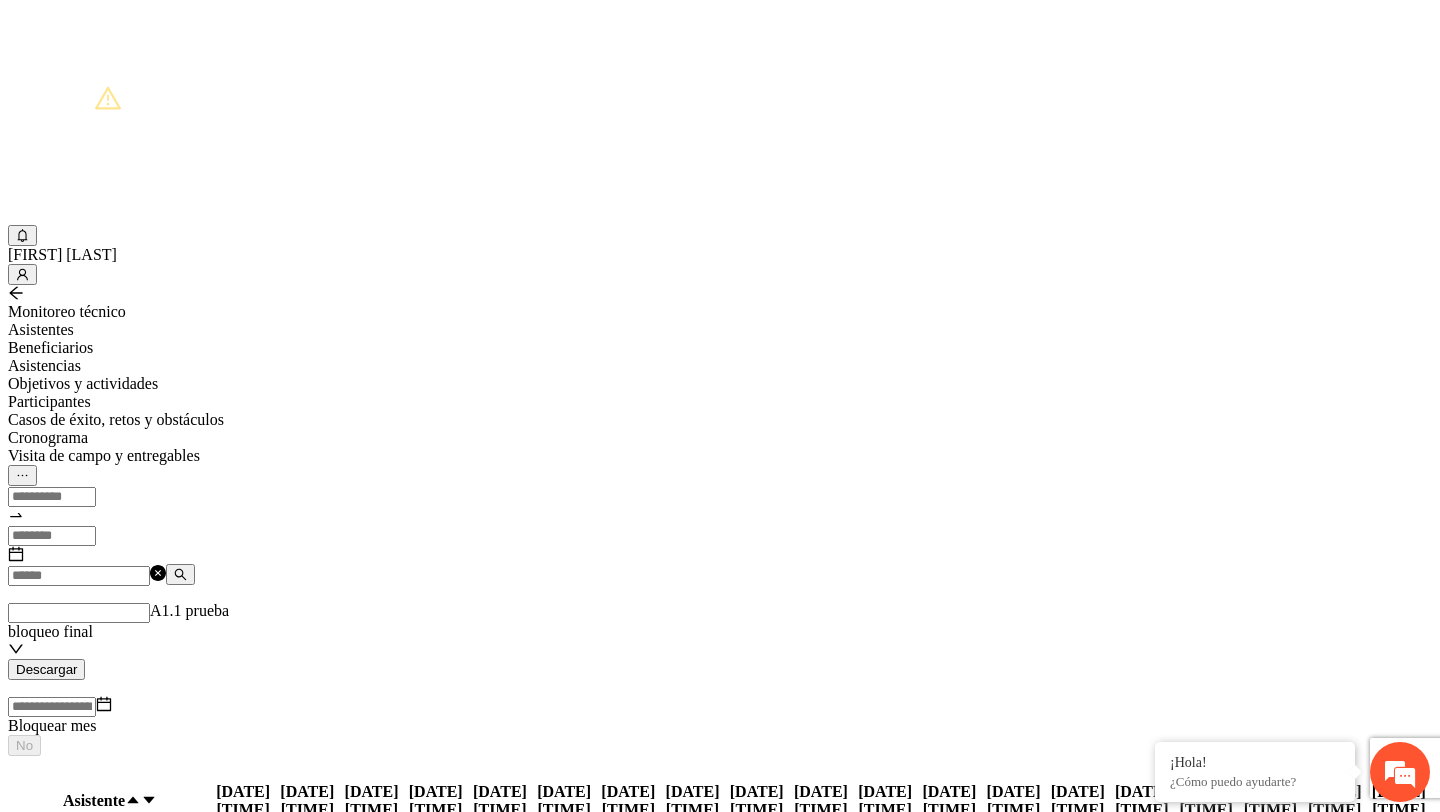 click at bounding box center (243, 937) 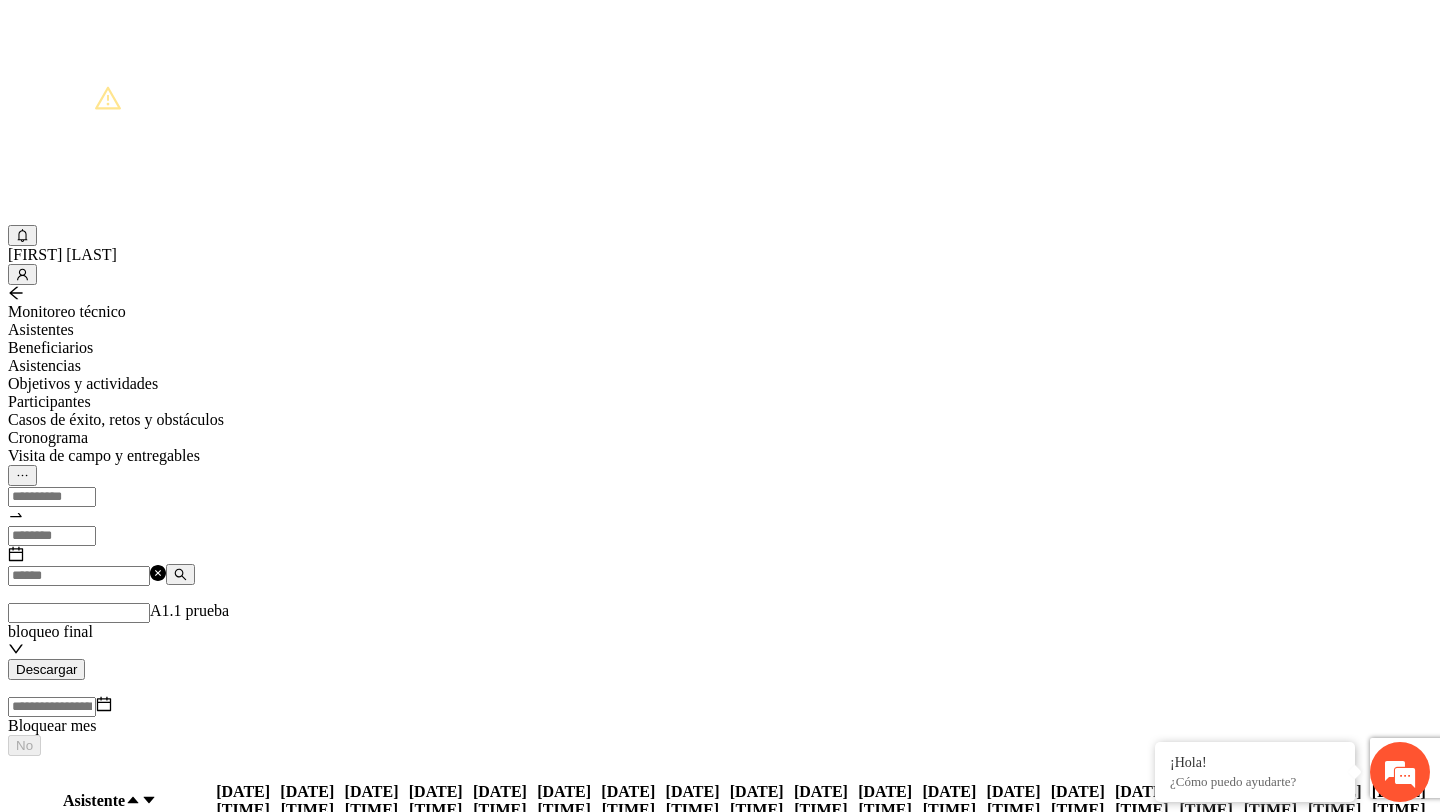 scroll, scrollTop: 0, scrollLeft: 0, axis: both 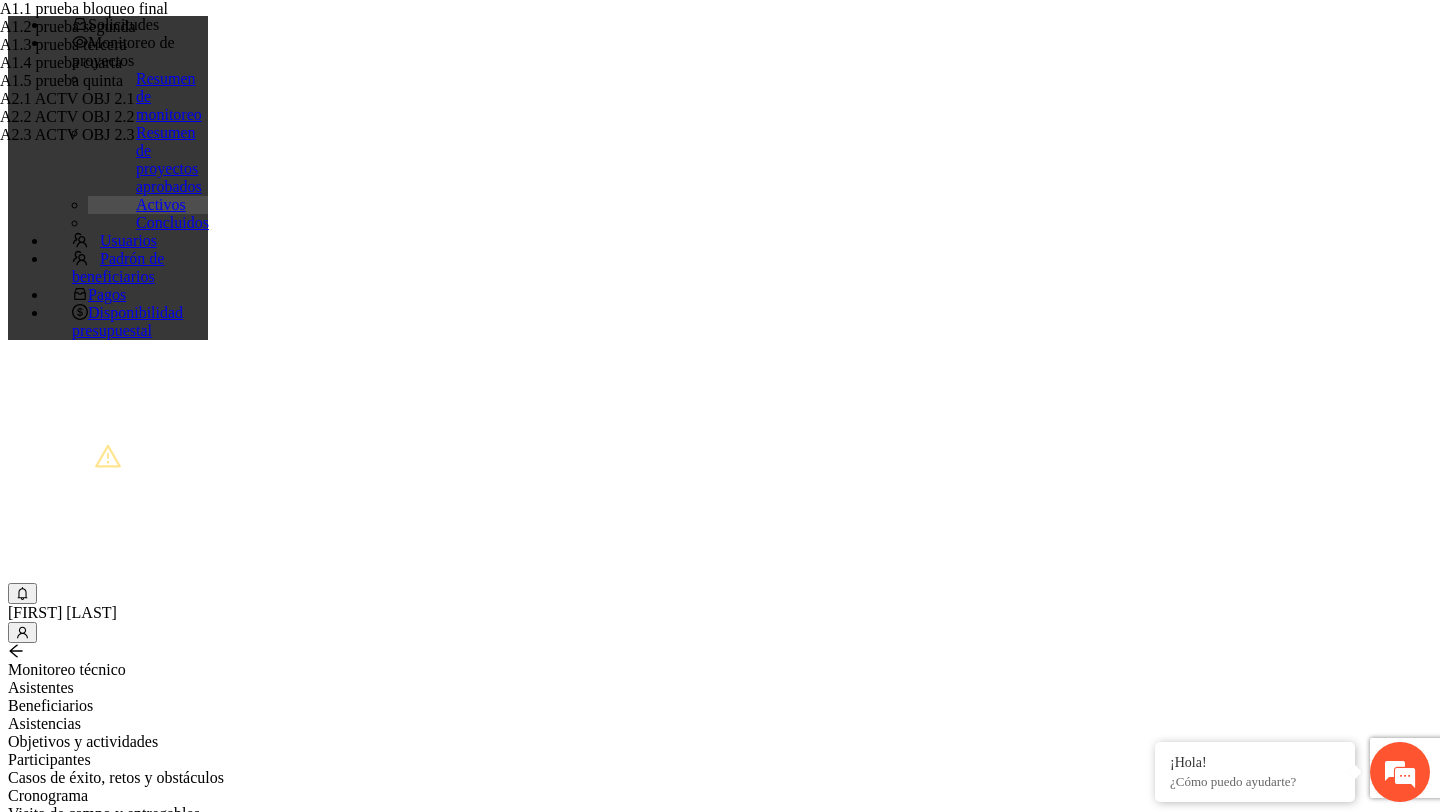 click on "Beneficiarios" at bounding box center [720, 706] 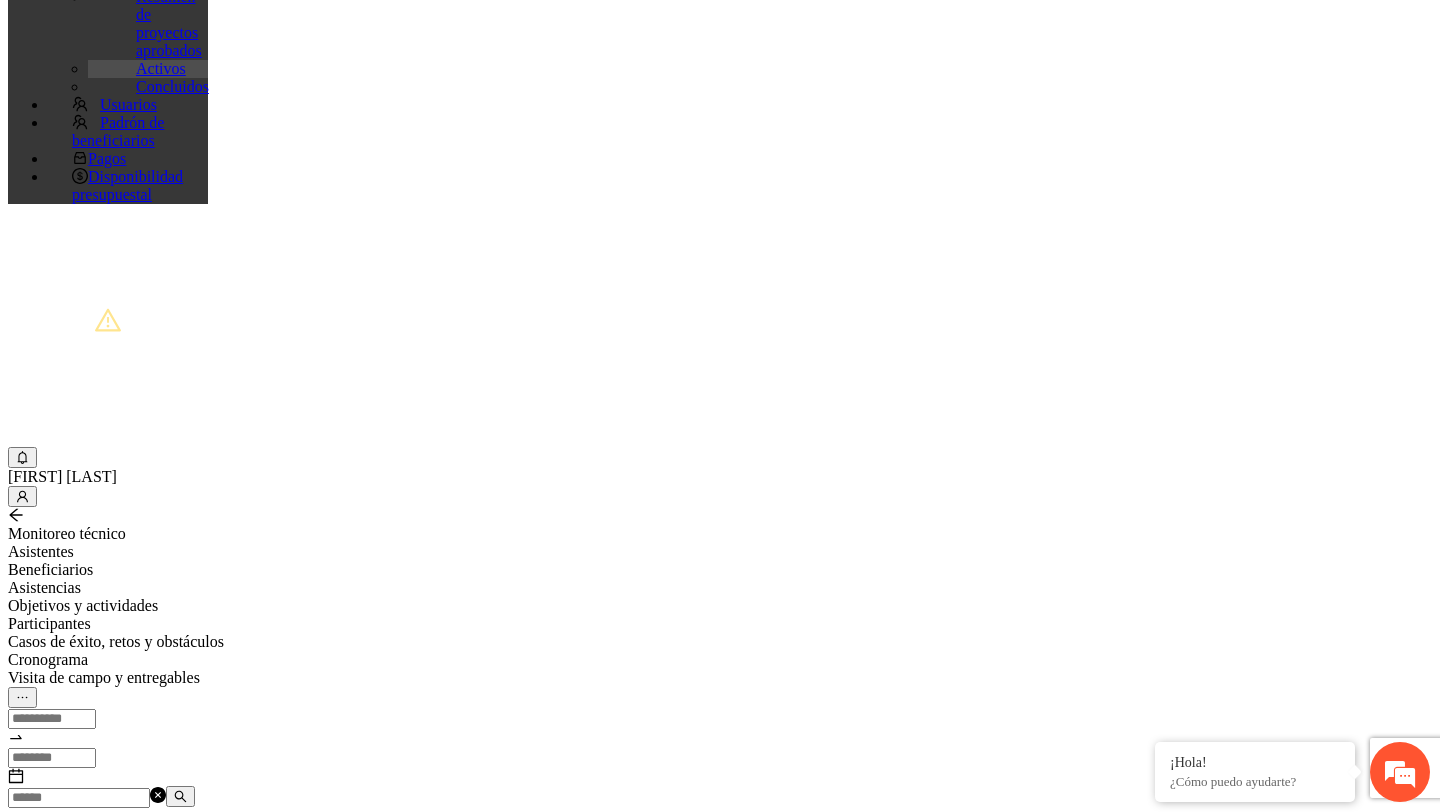 scroll, scrollTop: 141, scrollLeft: 0, axis: vertical 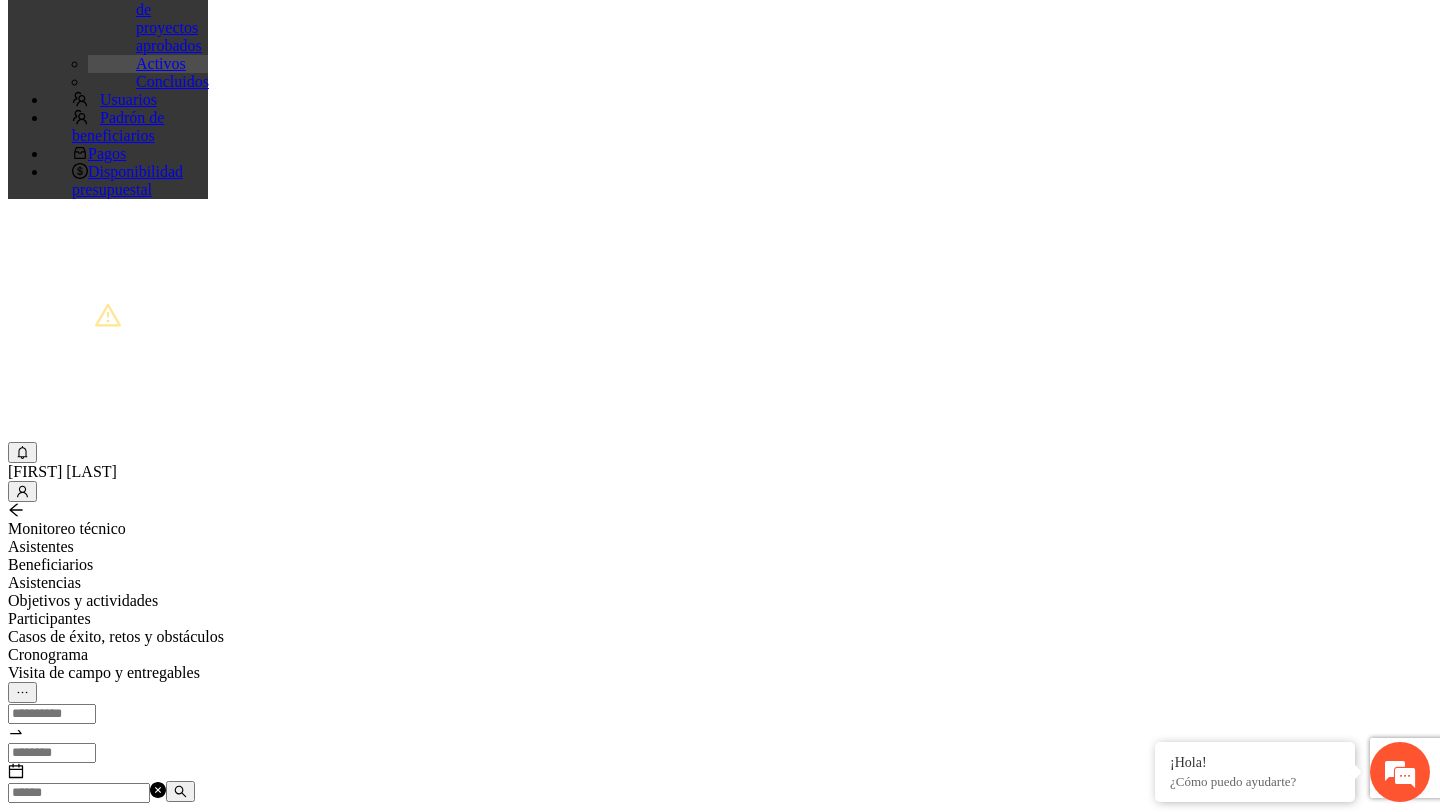 click at bounding box center (1304, 1175) 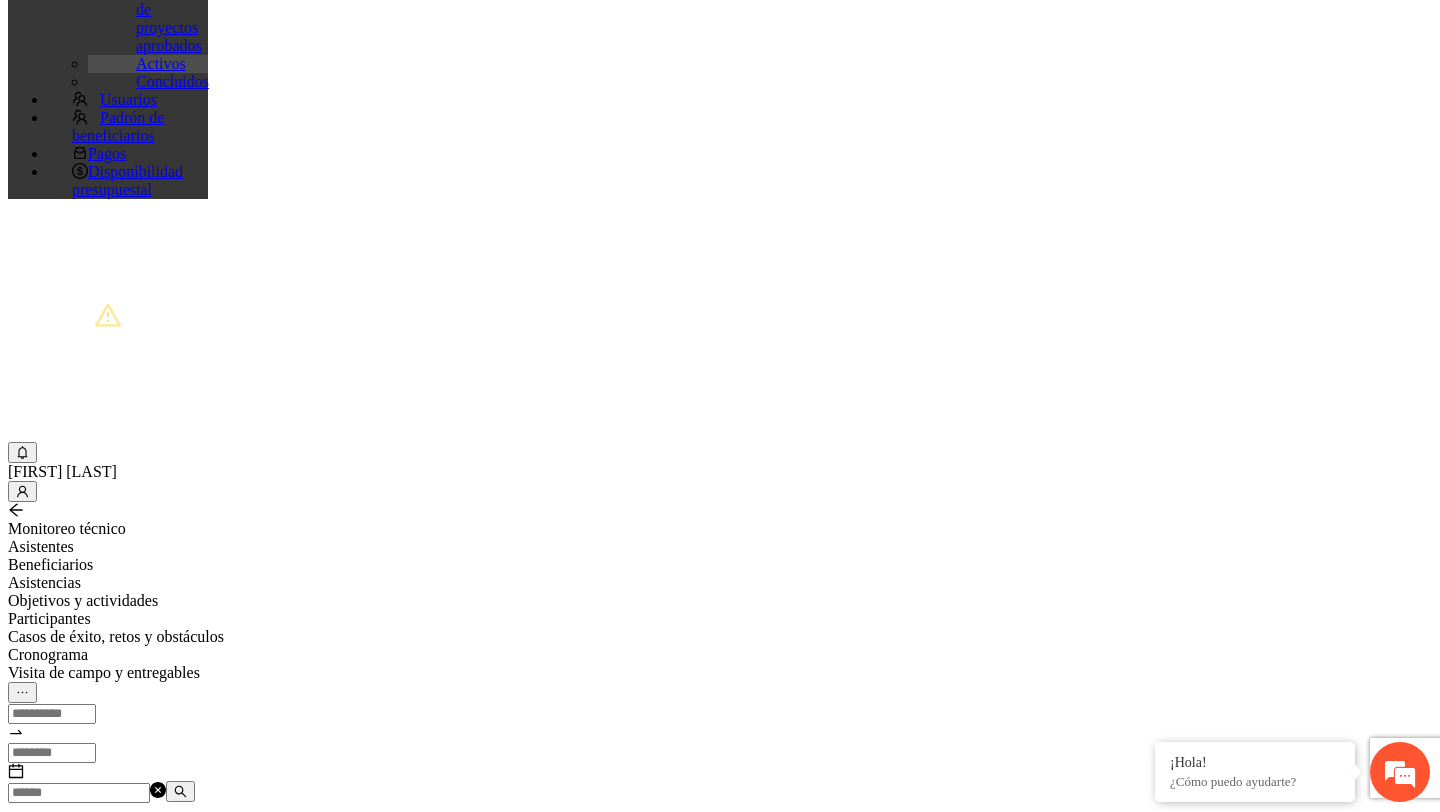 scroll, scrollTop: 0, scrollLeft: 295, axis: horizontal 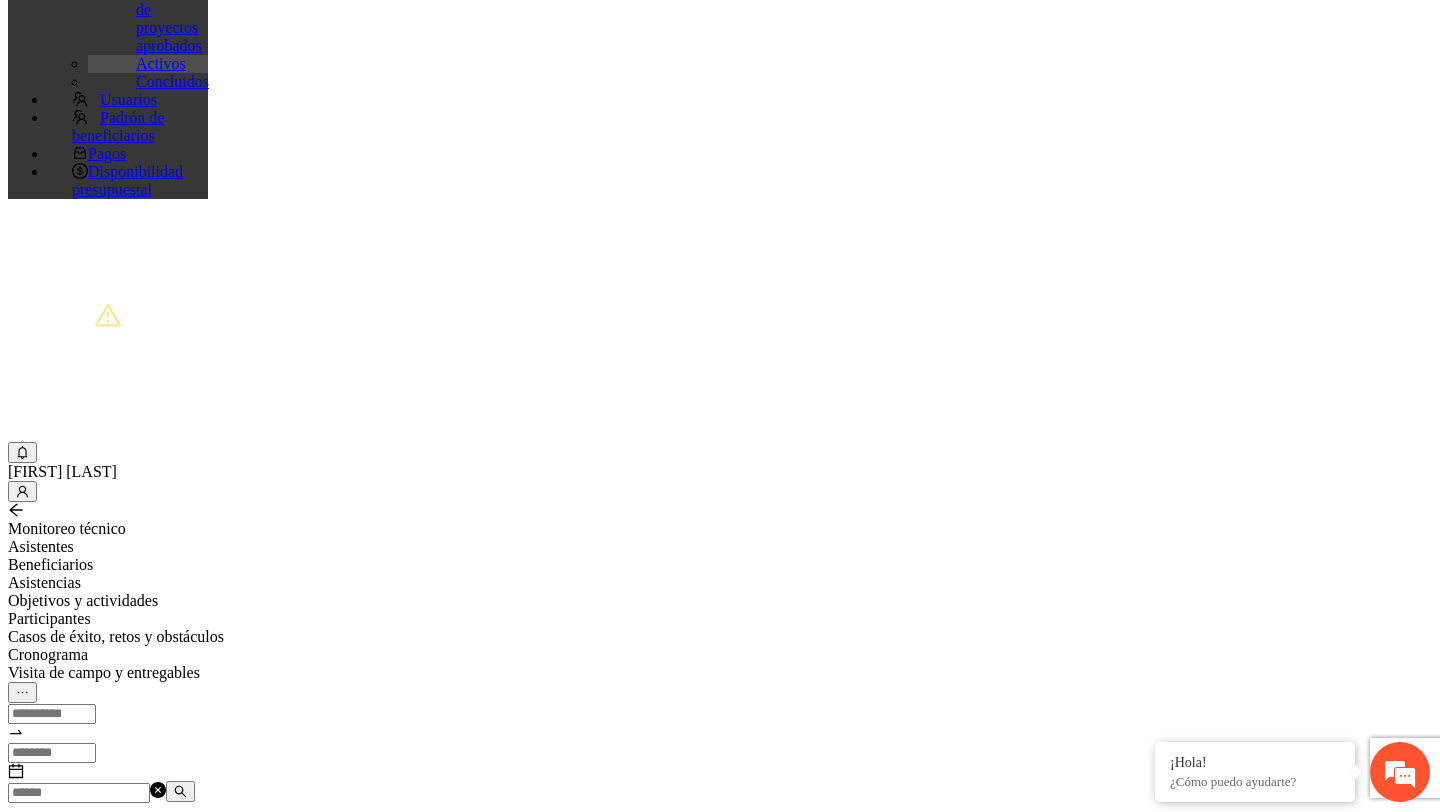 click at bounding box center [1304, 1175] 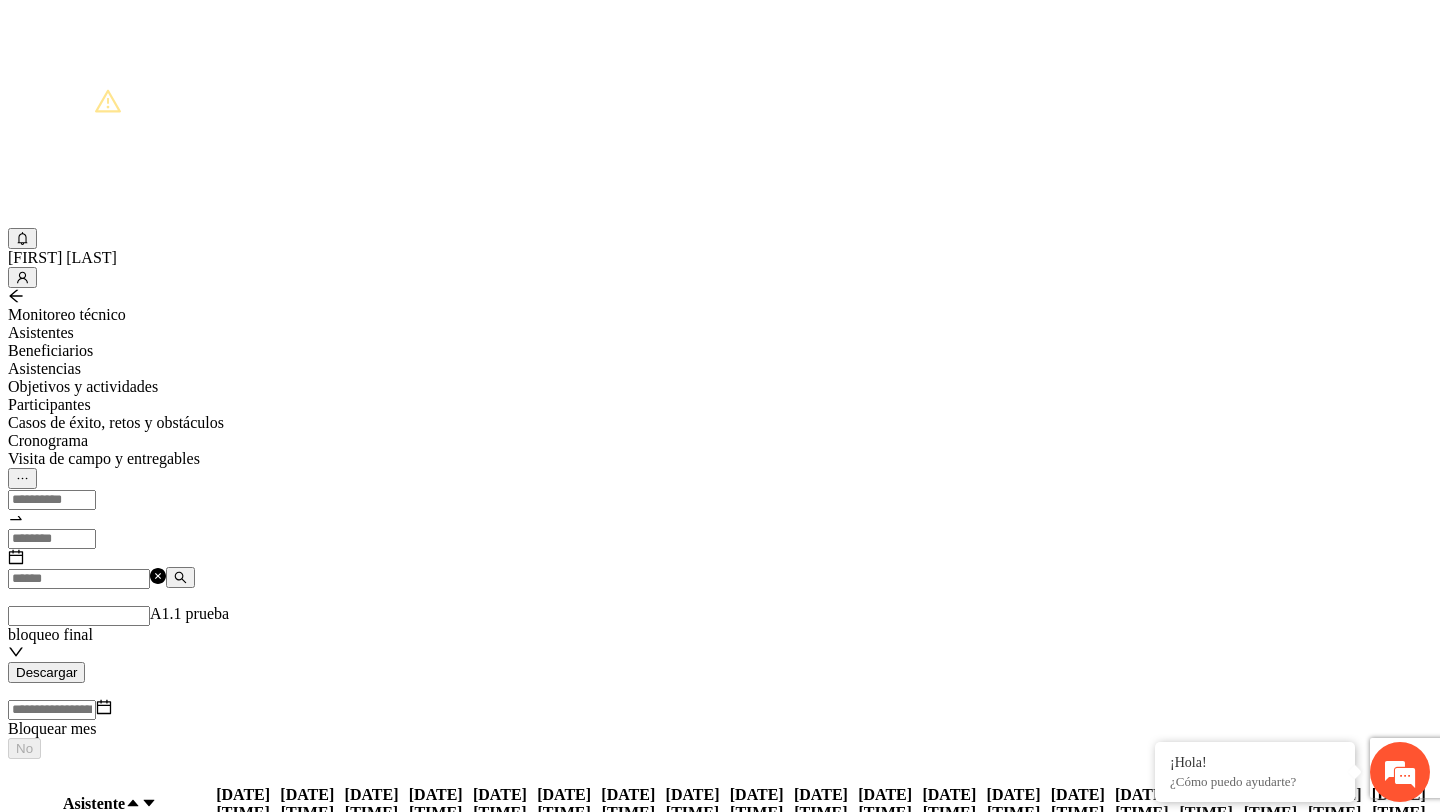scroll, scrollTop: 363, scrollLeft: 0, axis: vertical 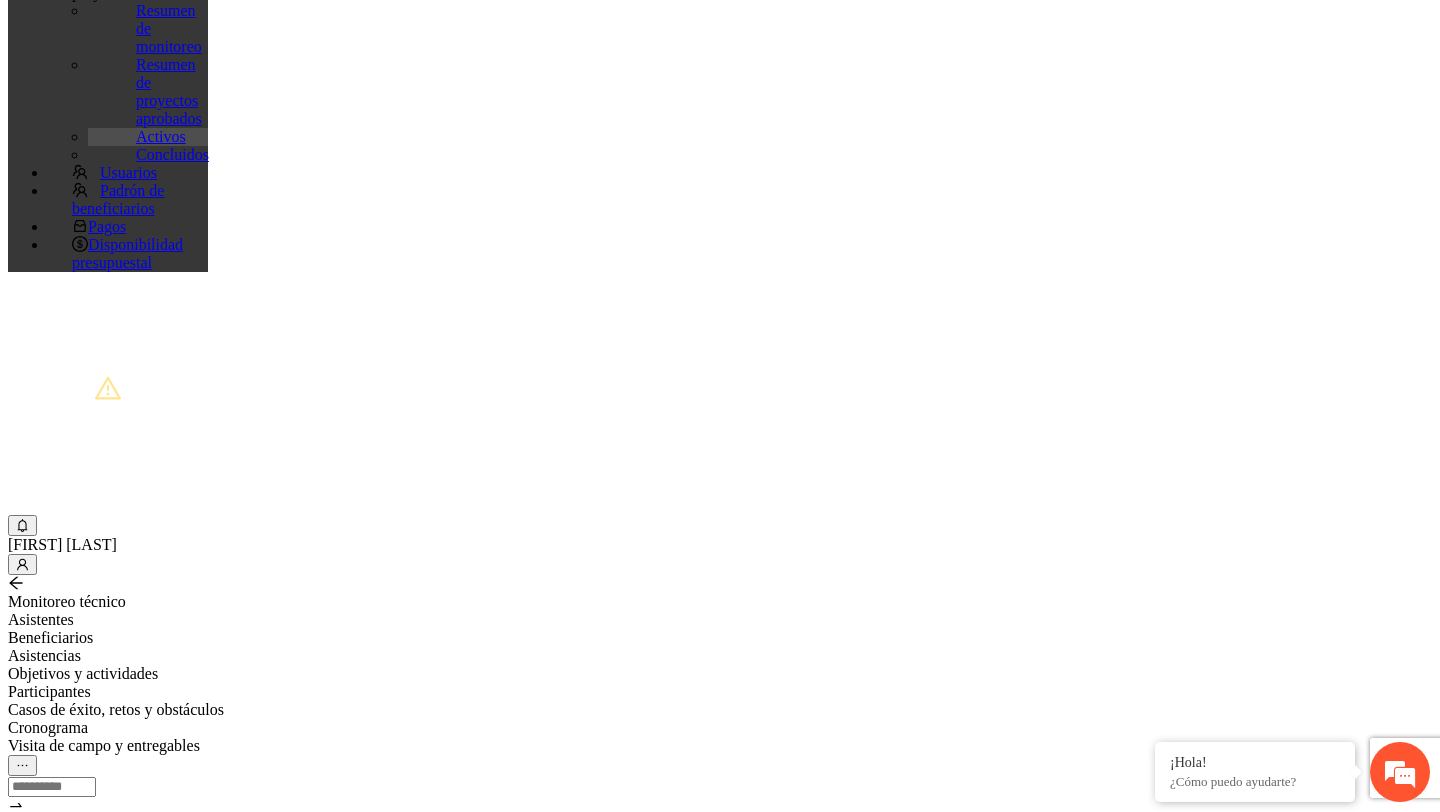 click on "Beneficiarios" at bounding box center [720, 638] 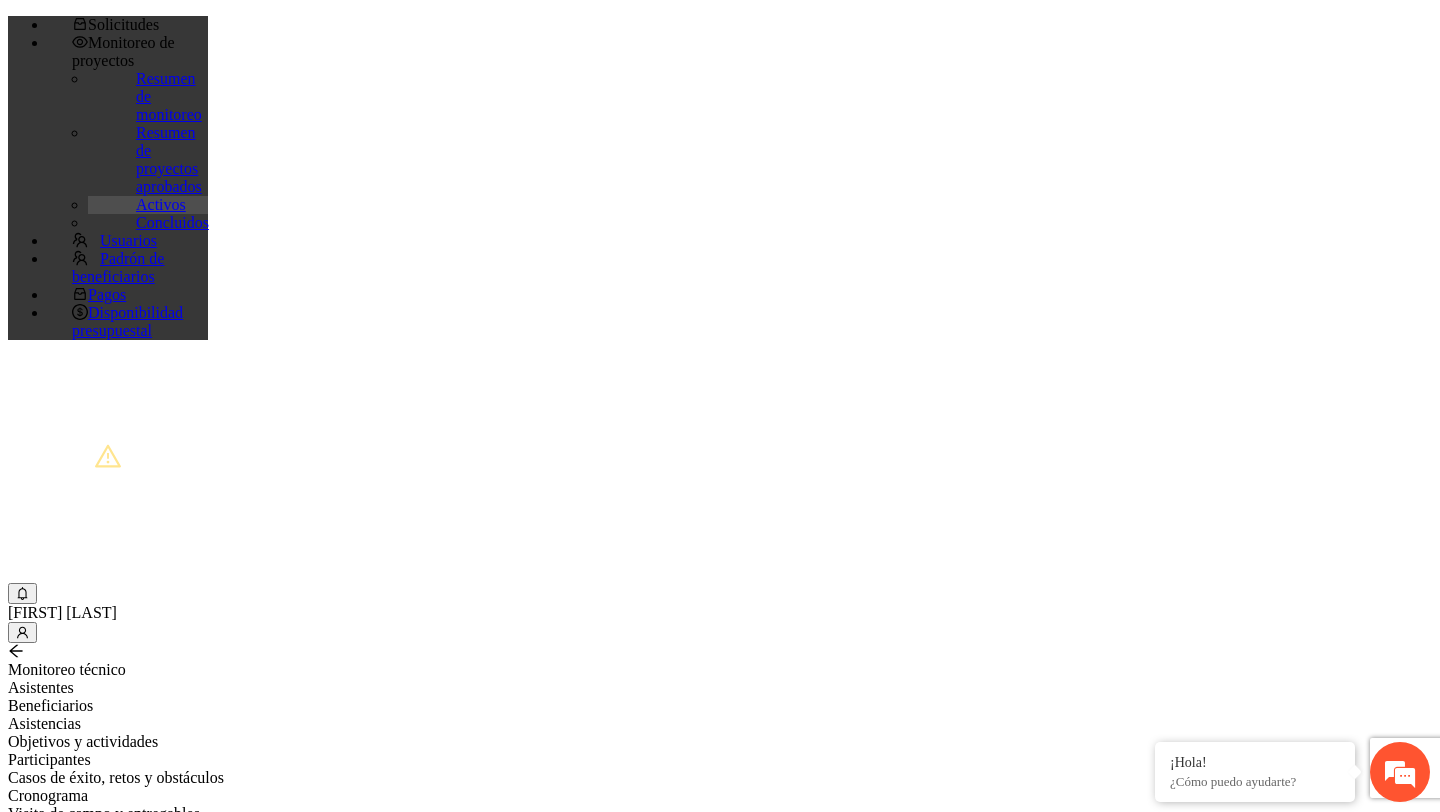 scroll, scrollTop: 0, scrollLeft: 295, axis: horizontal 